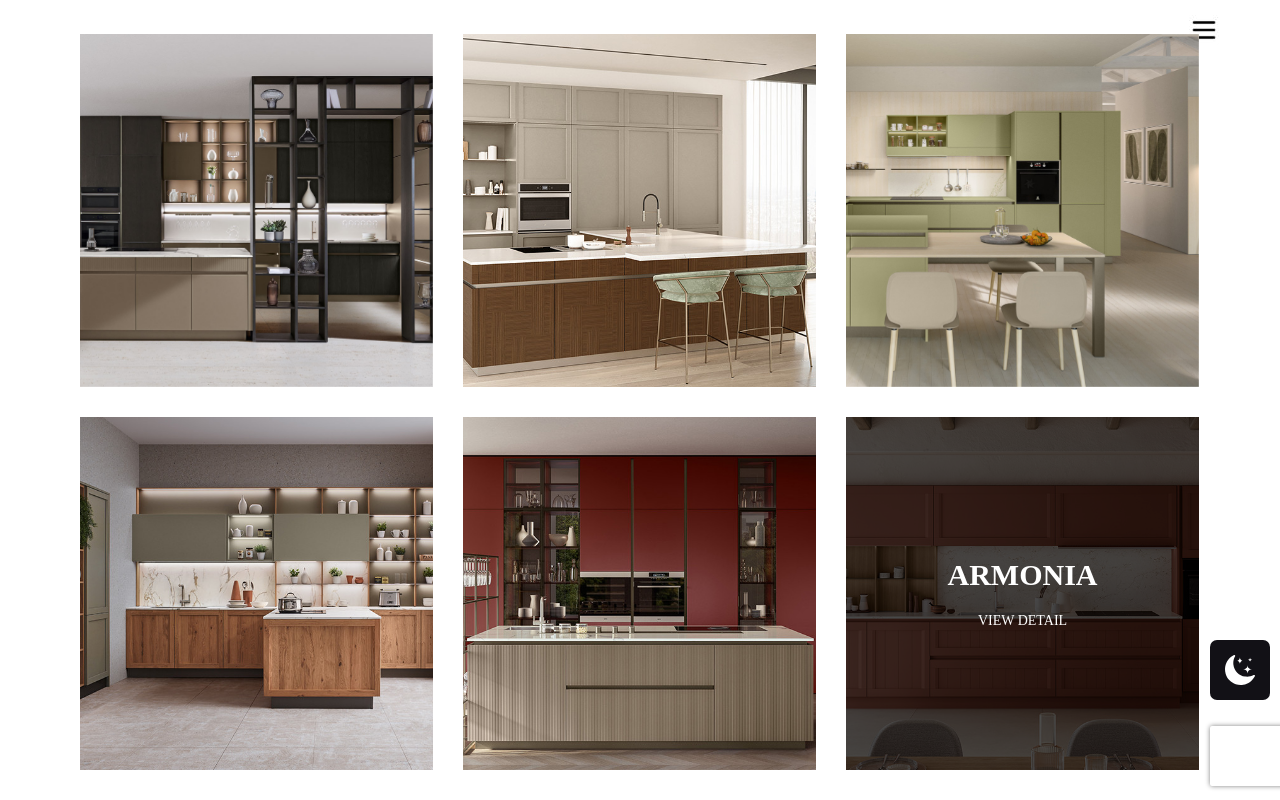 scroll, scrollTop: 1021, scrollLeft: 0, axis: vertical 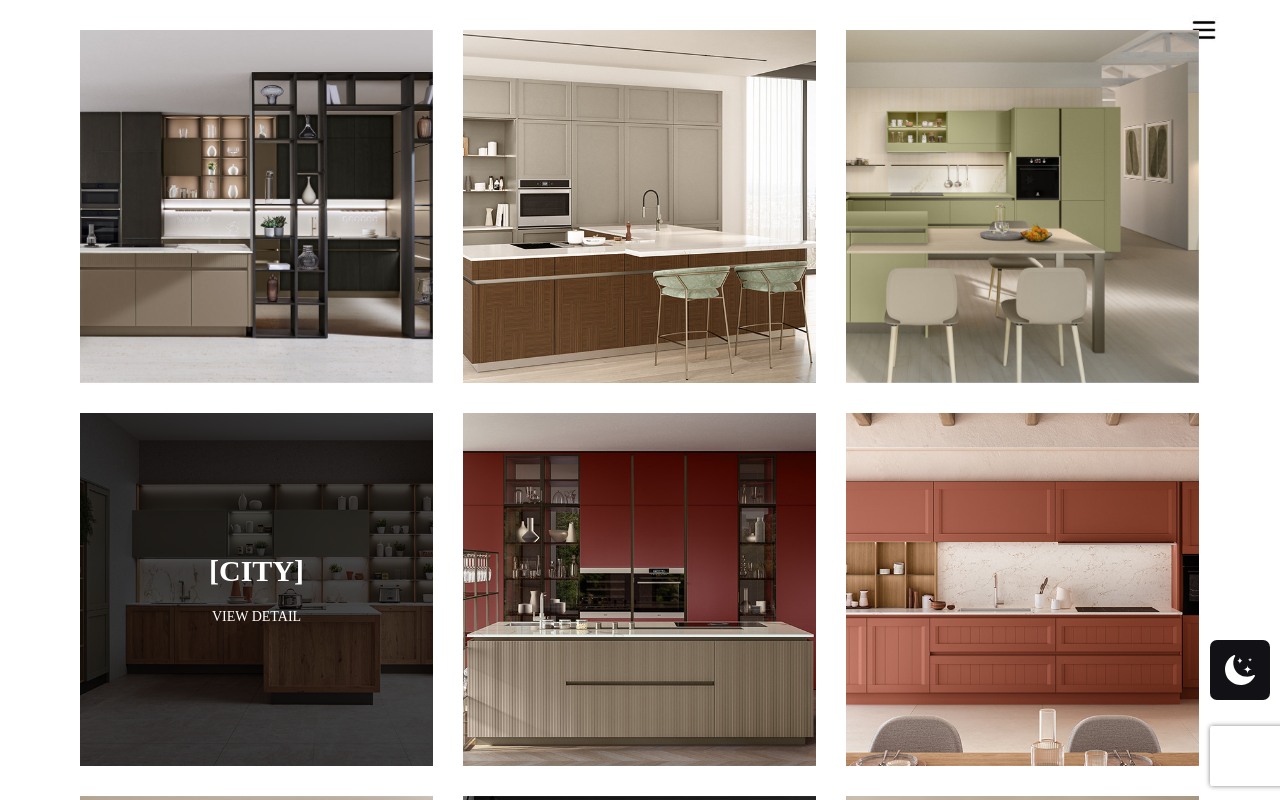 click at bounding box center (256, 589) 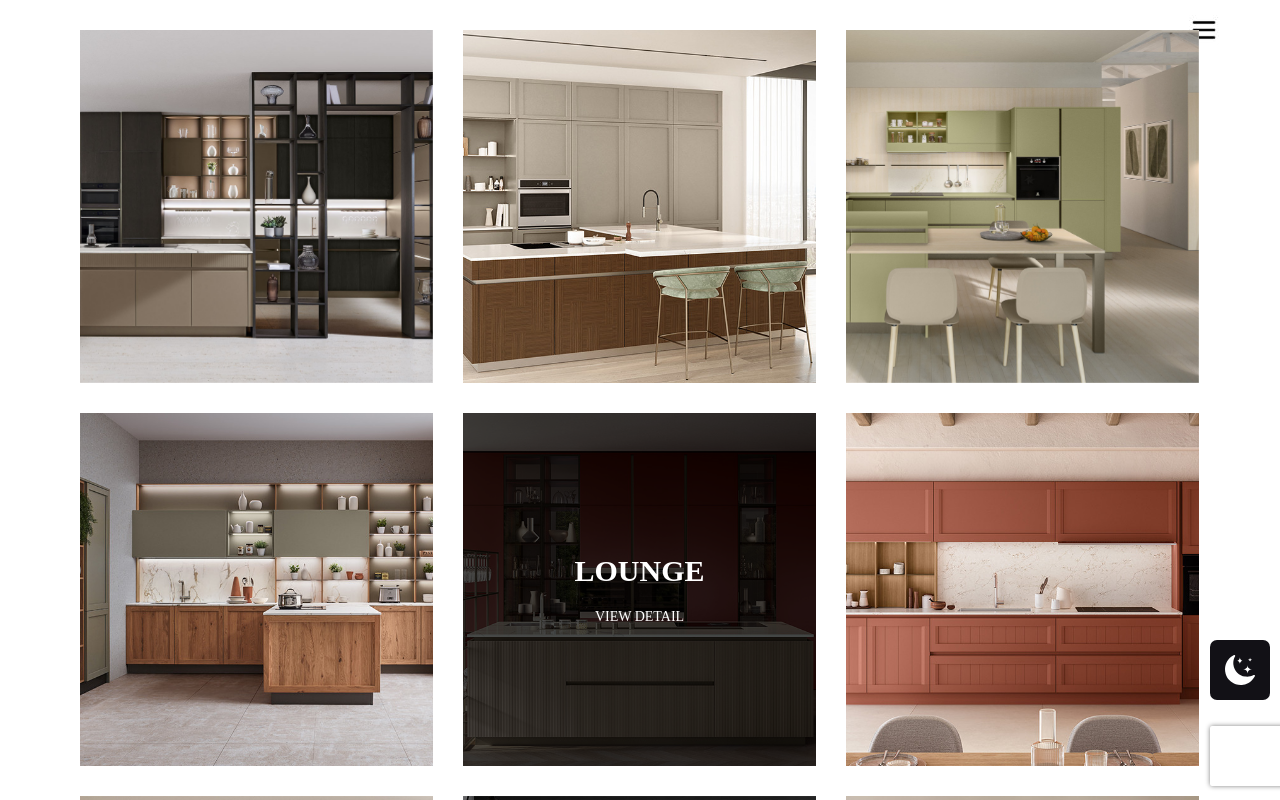 click at bounding box center (639, 589) 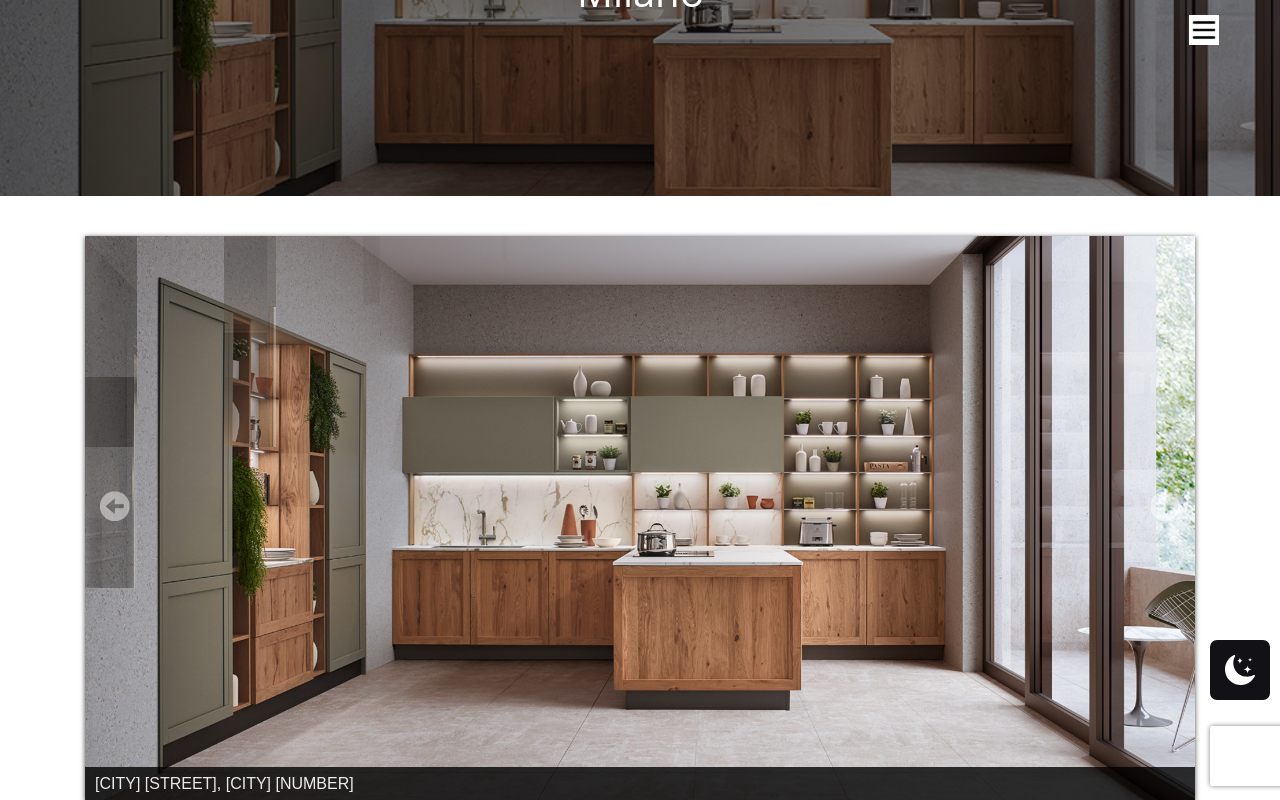 scroll, scrollTop: 291, scrollLeft: 0, axis: vertical 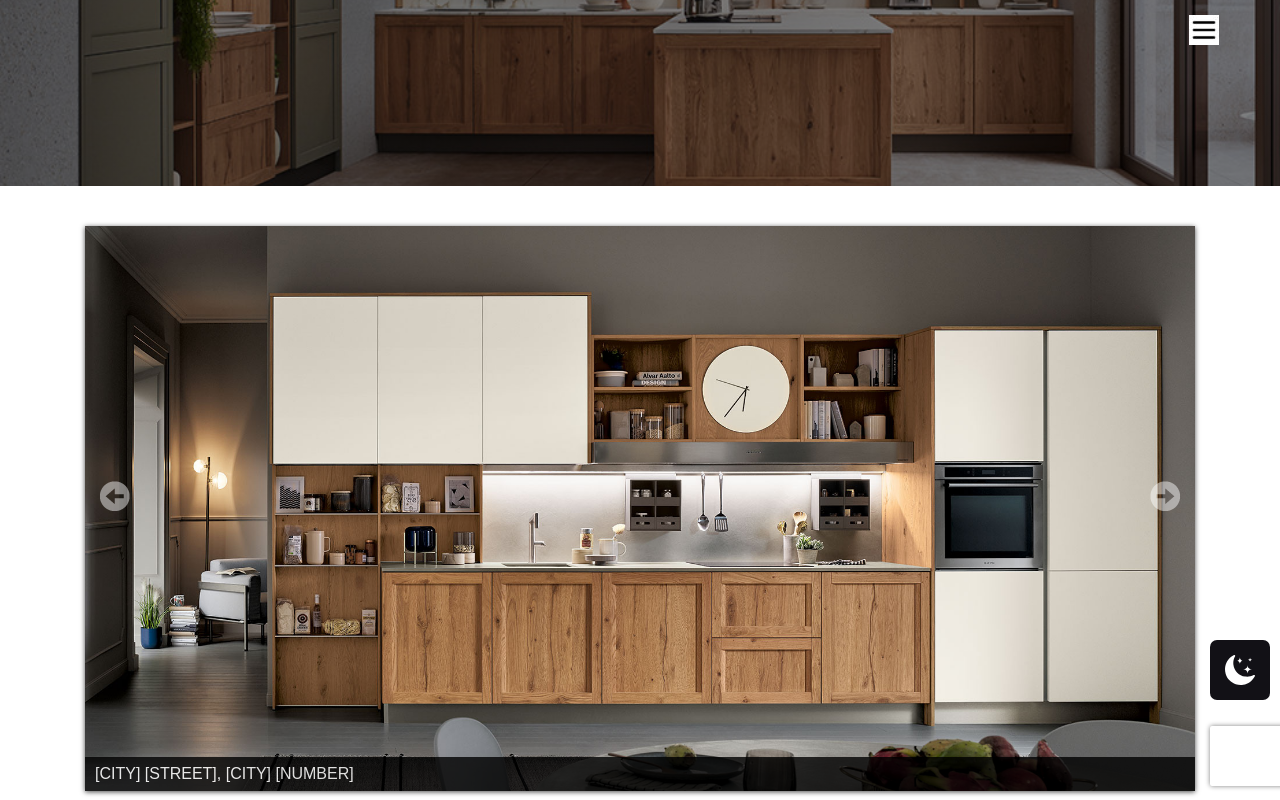 click on "Prev" at bounding box center [115, 496] 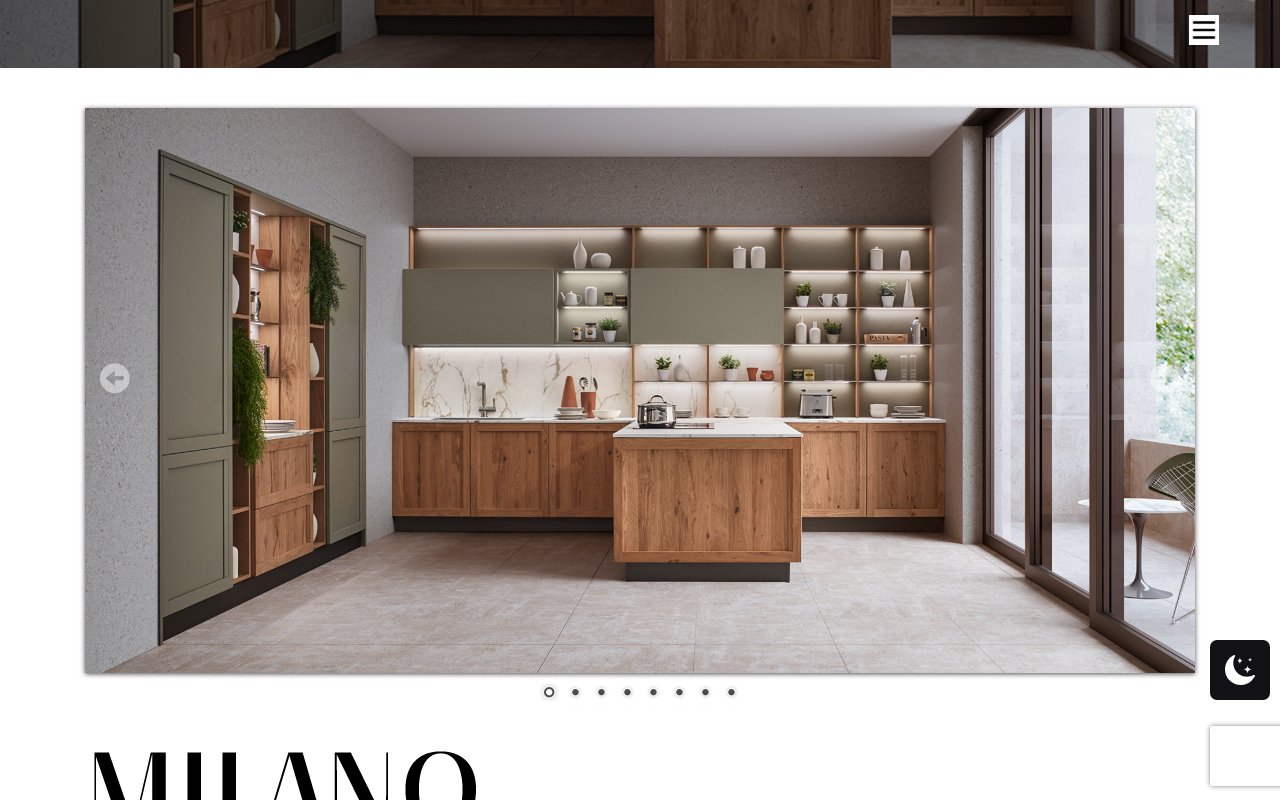 scroll, scrollTop: 404, scrollLeft: 0, axis: vertical 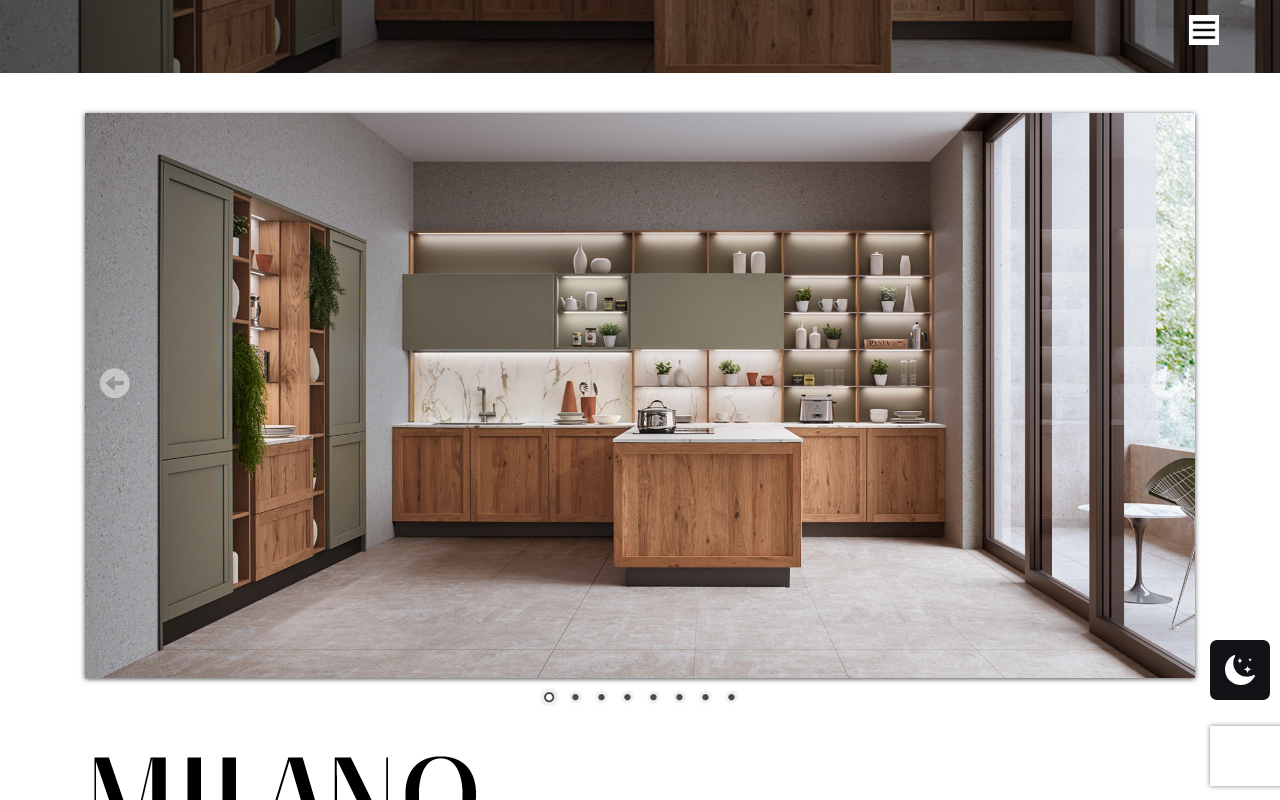 click on "Prev" at bounding box center (115, 383) 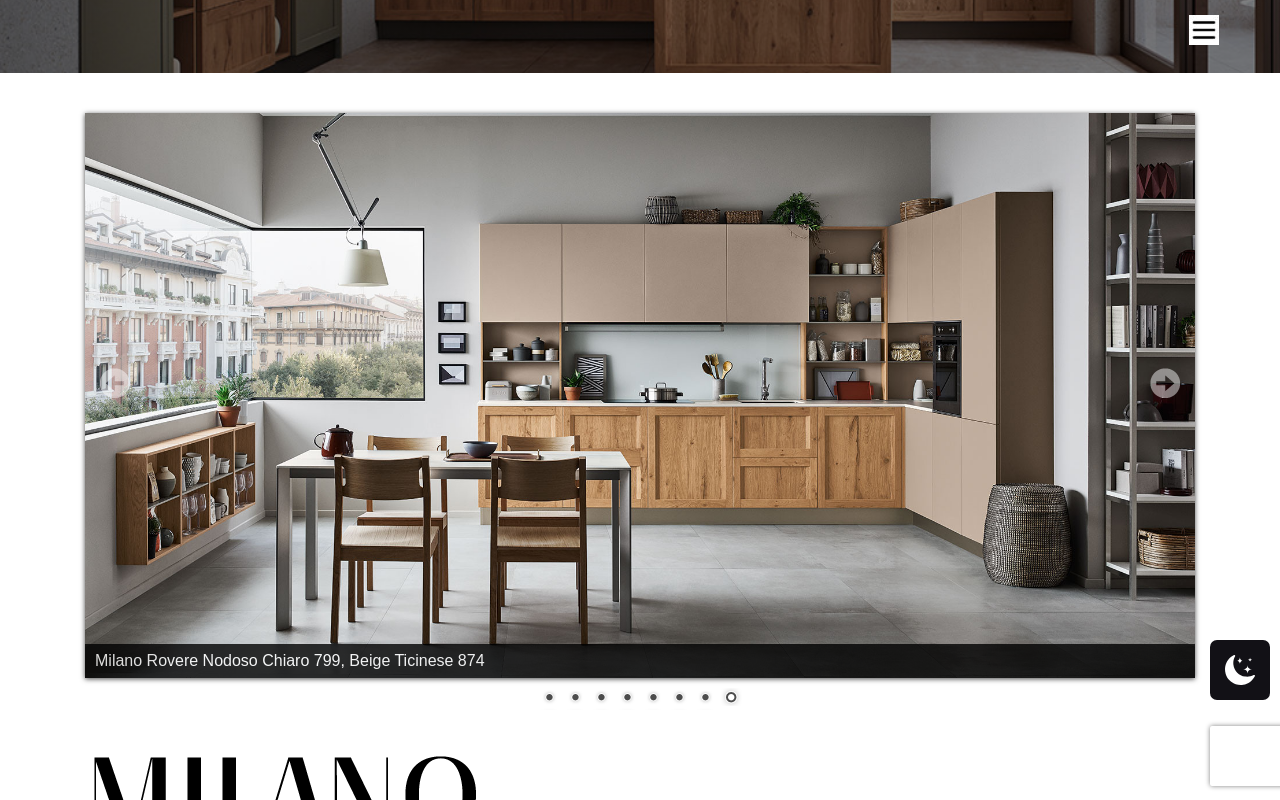 click on "Next" at bounding box center (1165, 383) 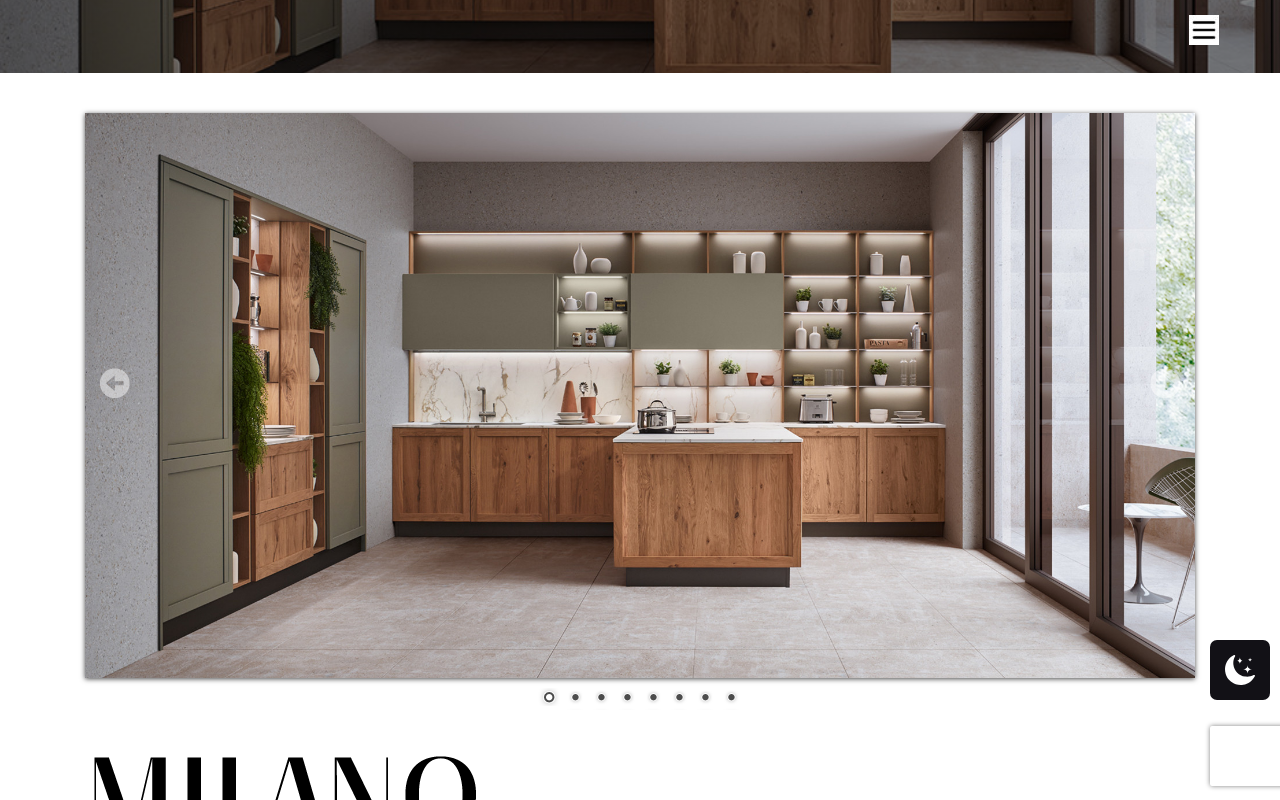 click on "Prev" at bounding box center (115, 383) 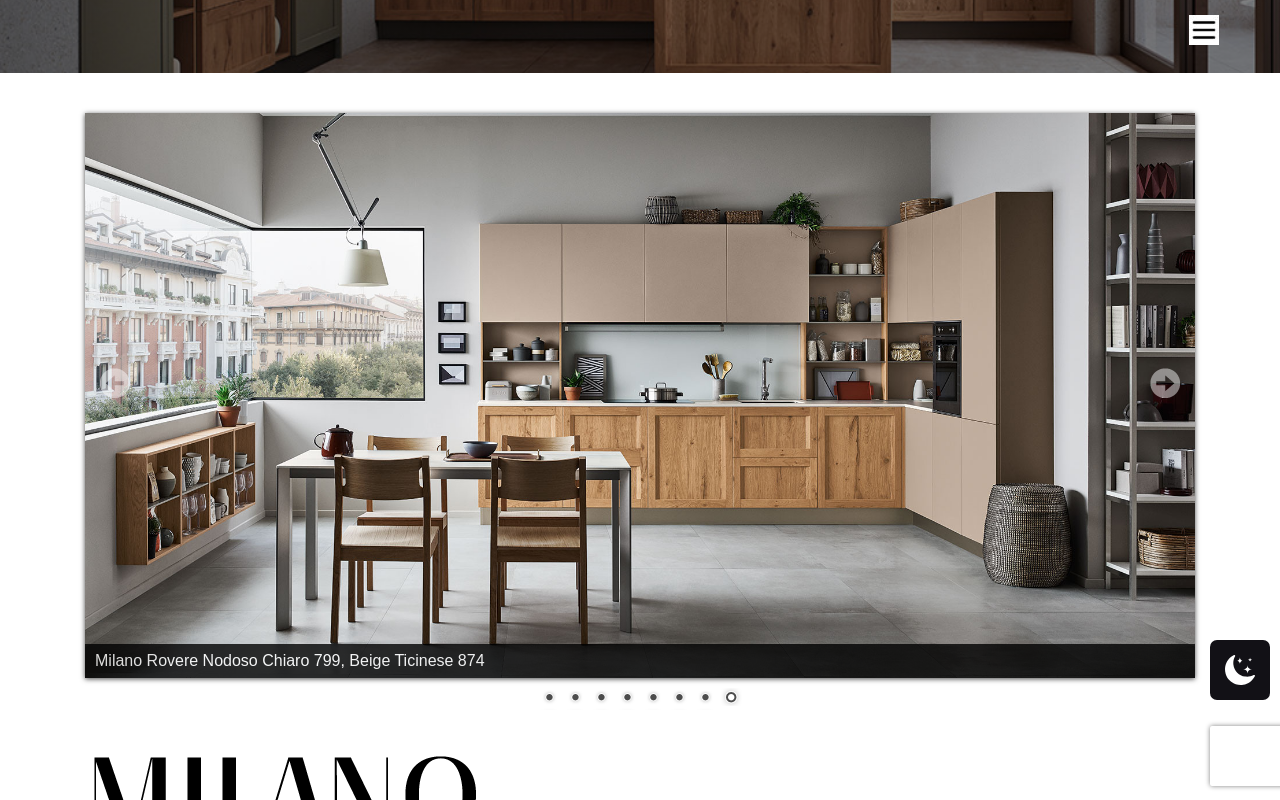 click on "Prev" at bounding box center (115, 383) 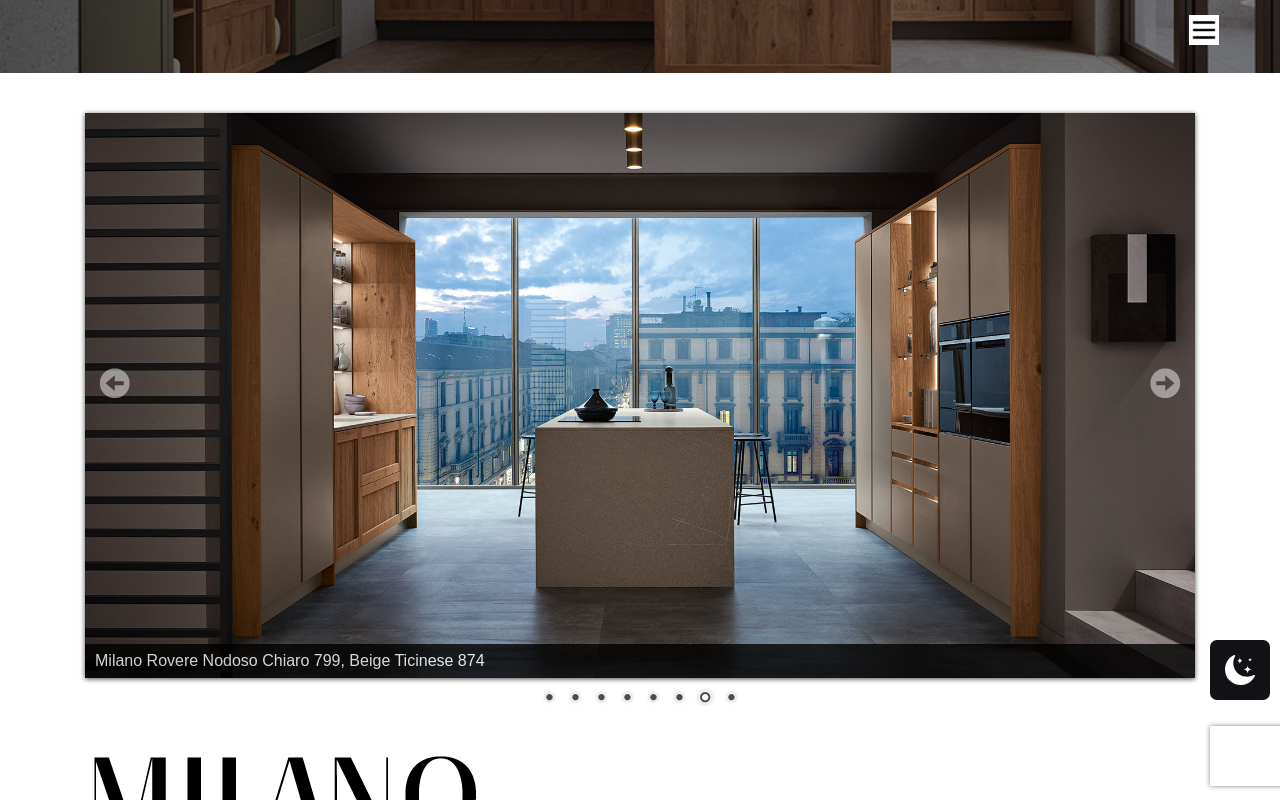 click on "Next" at bounding box center [1165, 383] 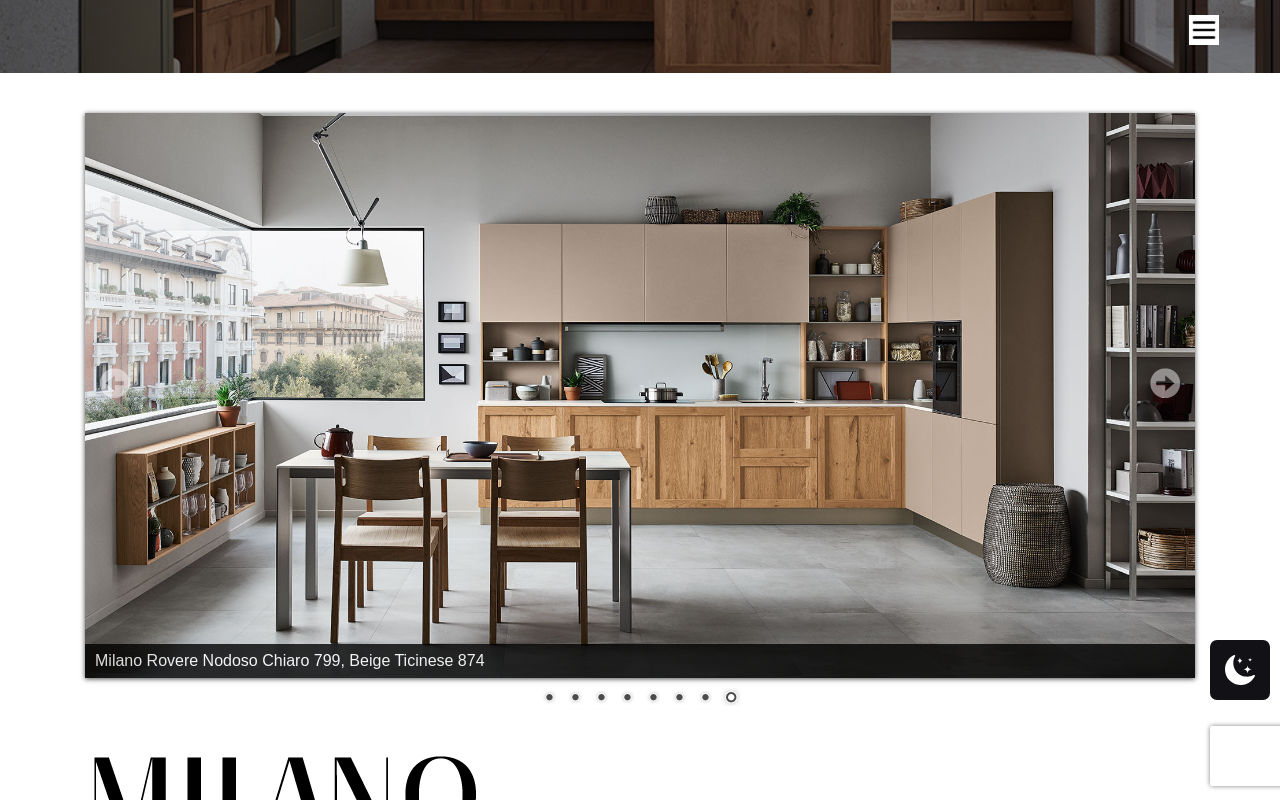click on "Next" at bounding box center [1165, 383] 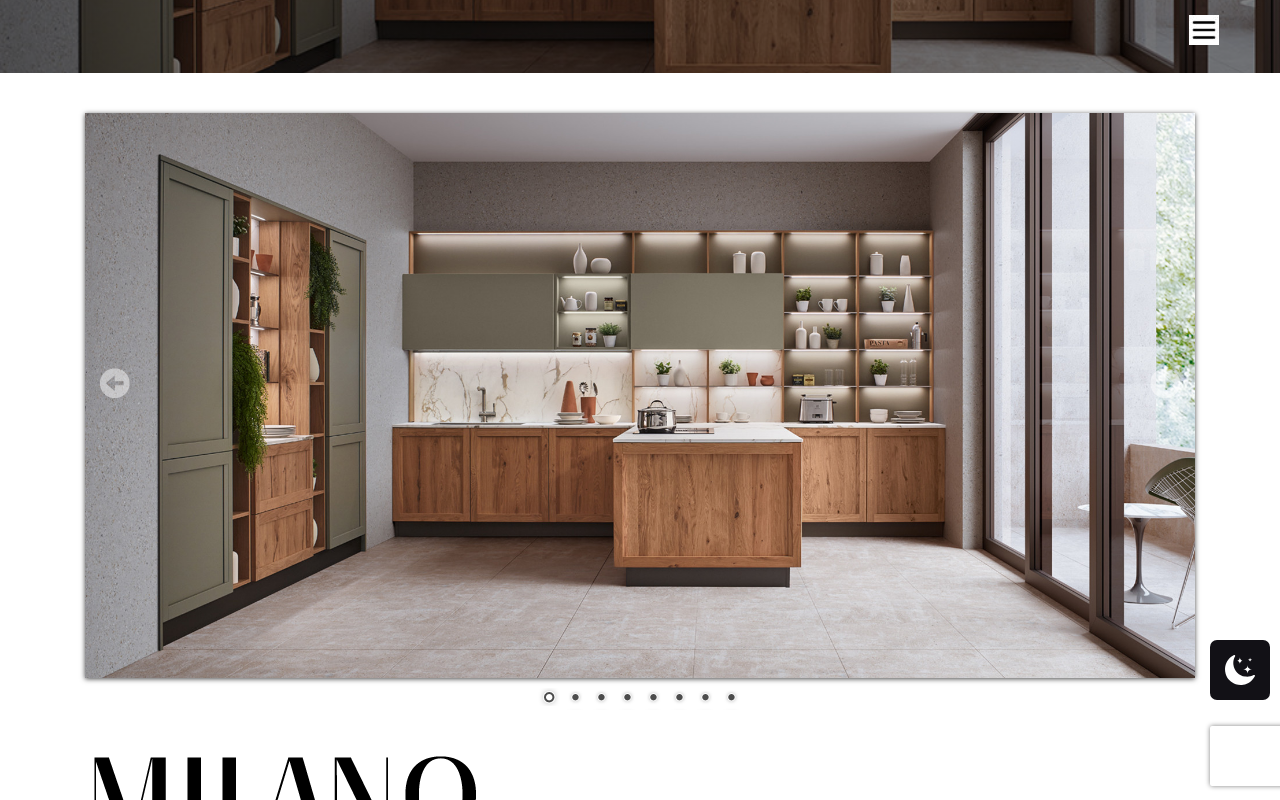 click on "Next" at bounding box center [1165, 383] 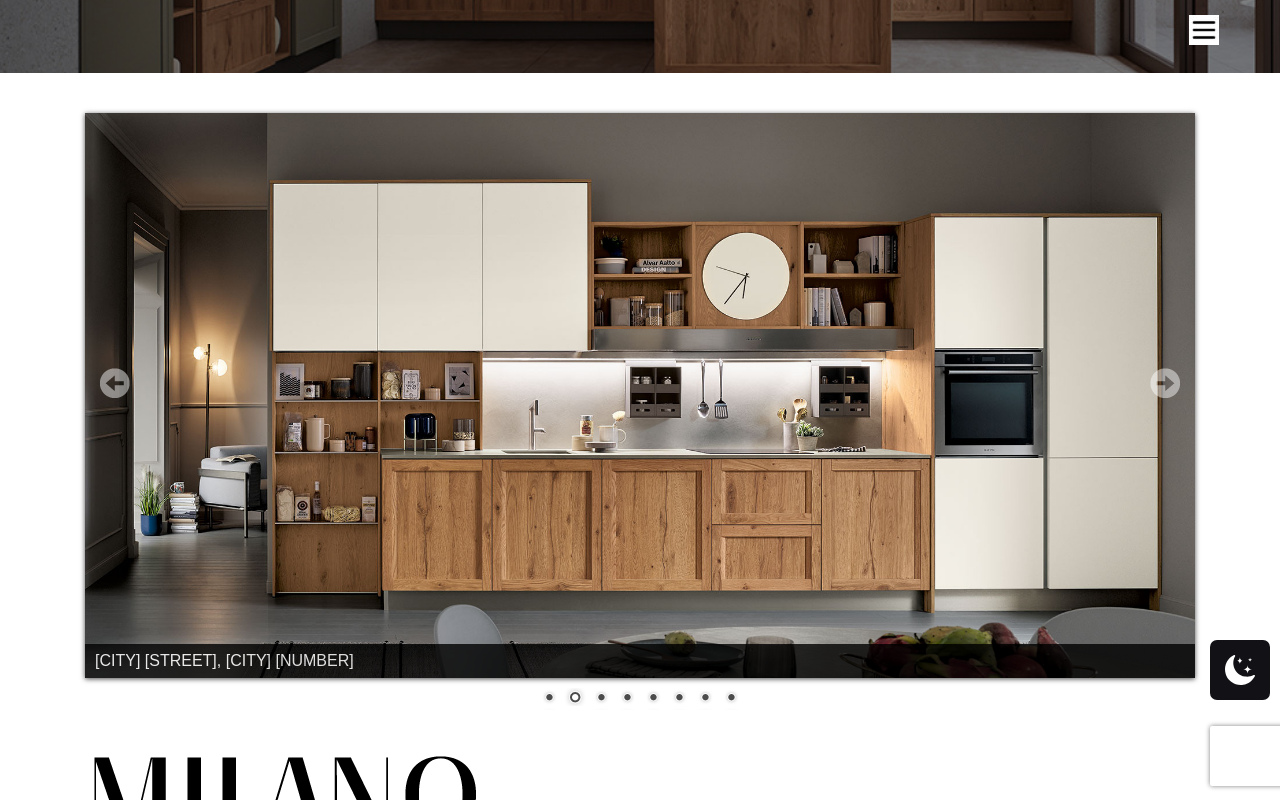 click on "Next" at bounding box center (1165, 383) 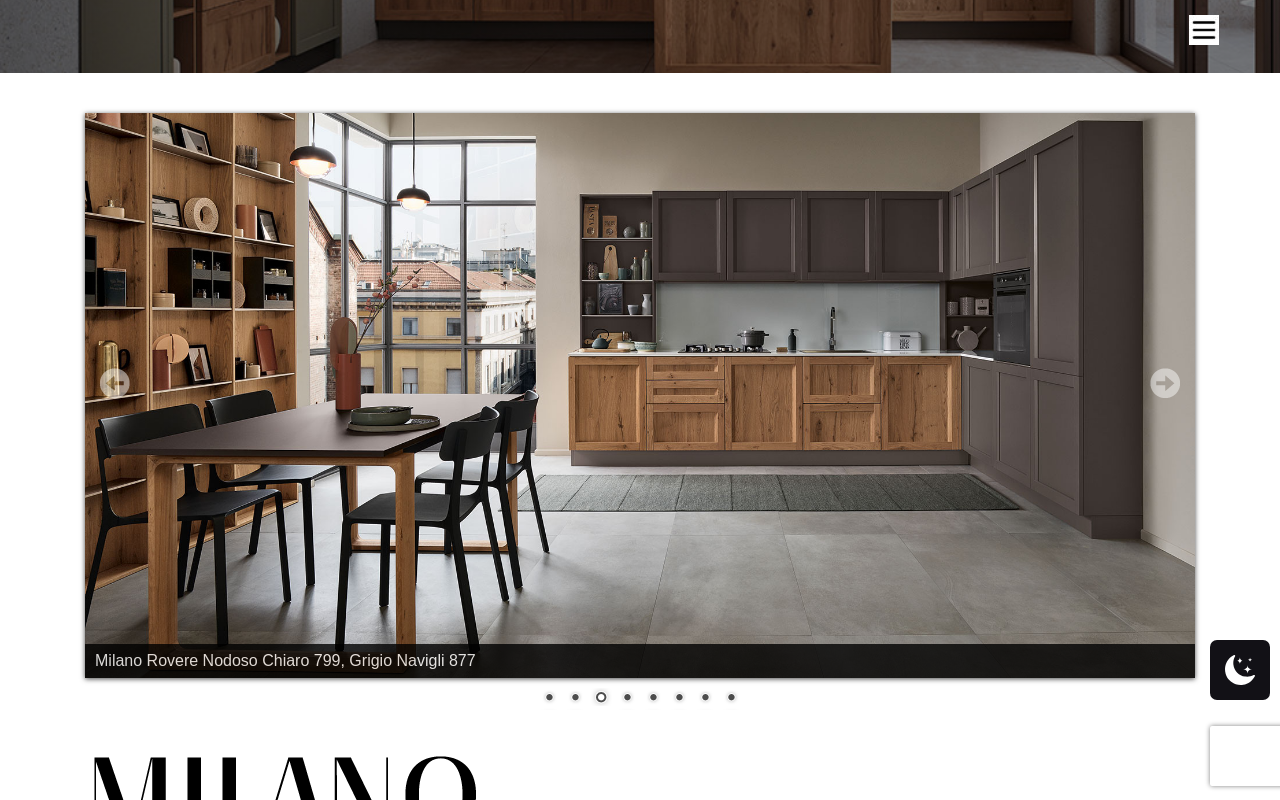 click on "Next" at bounding box center [1165, 383] 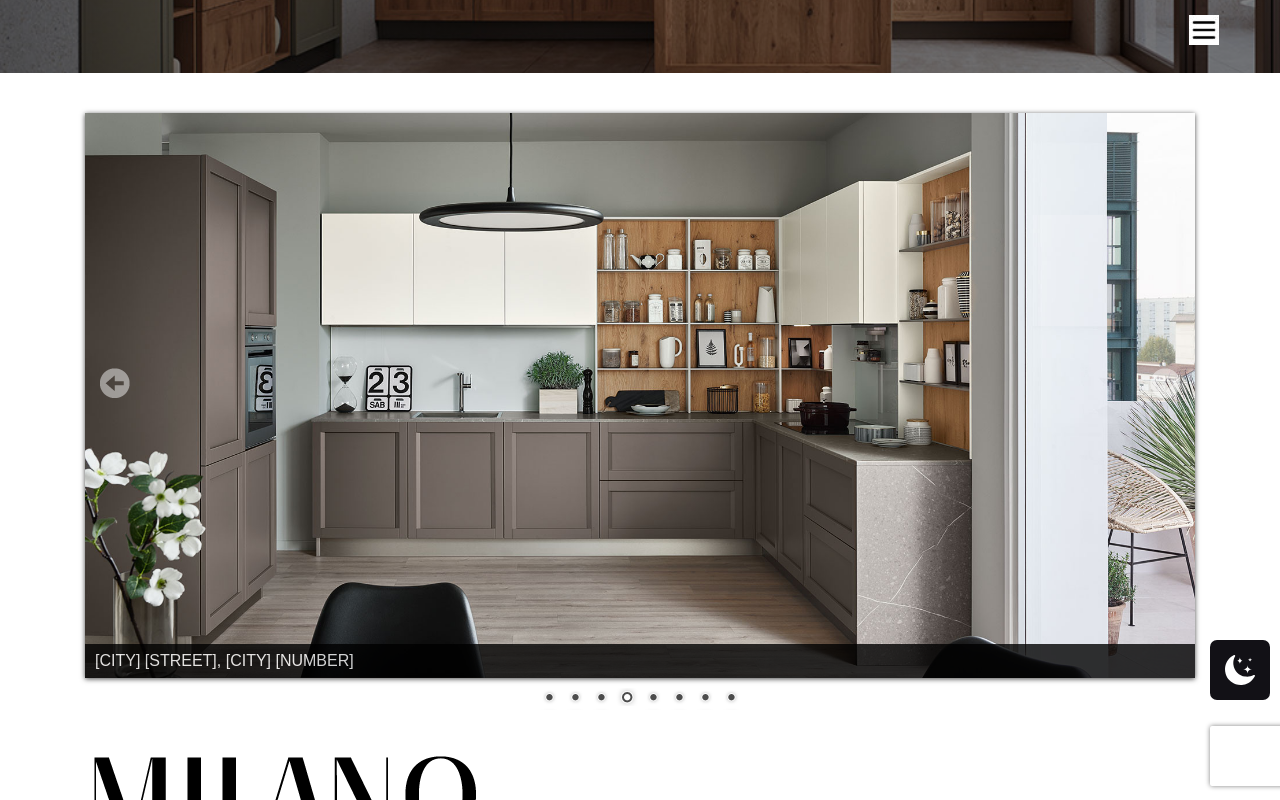 click on "Prev" at bounding box center (115, 383) 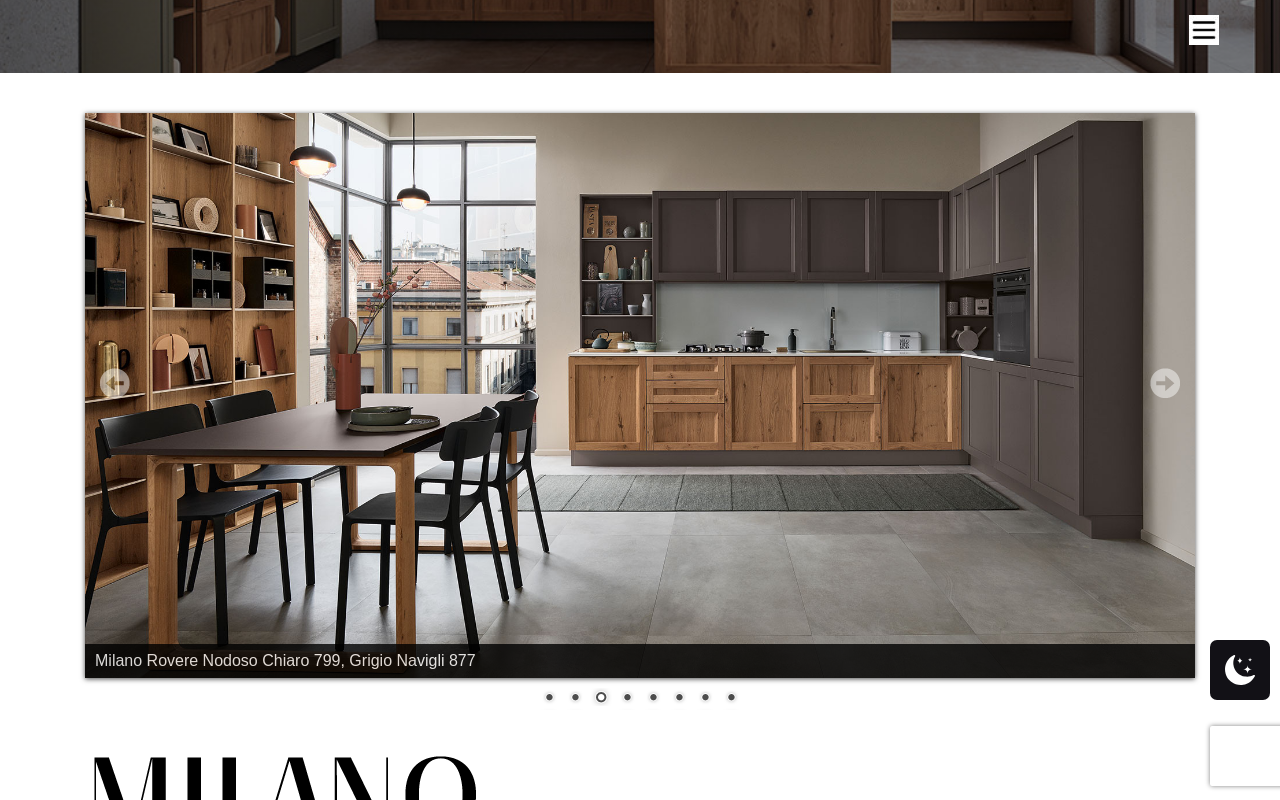 click on "Prev" at bounding box center (115, 383) 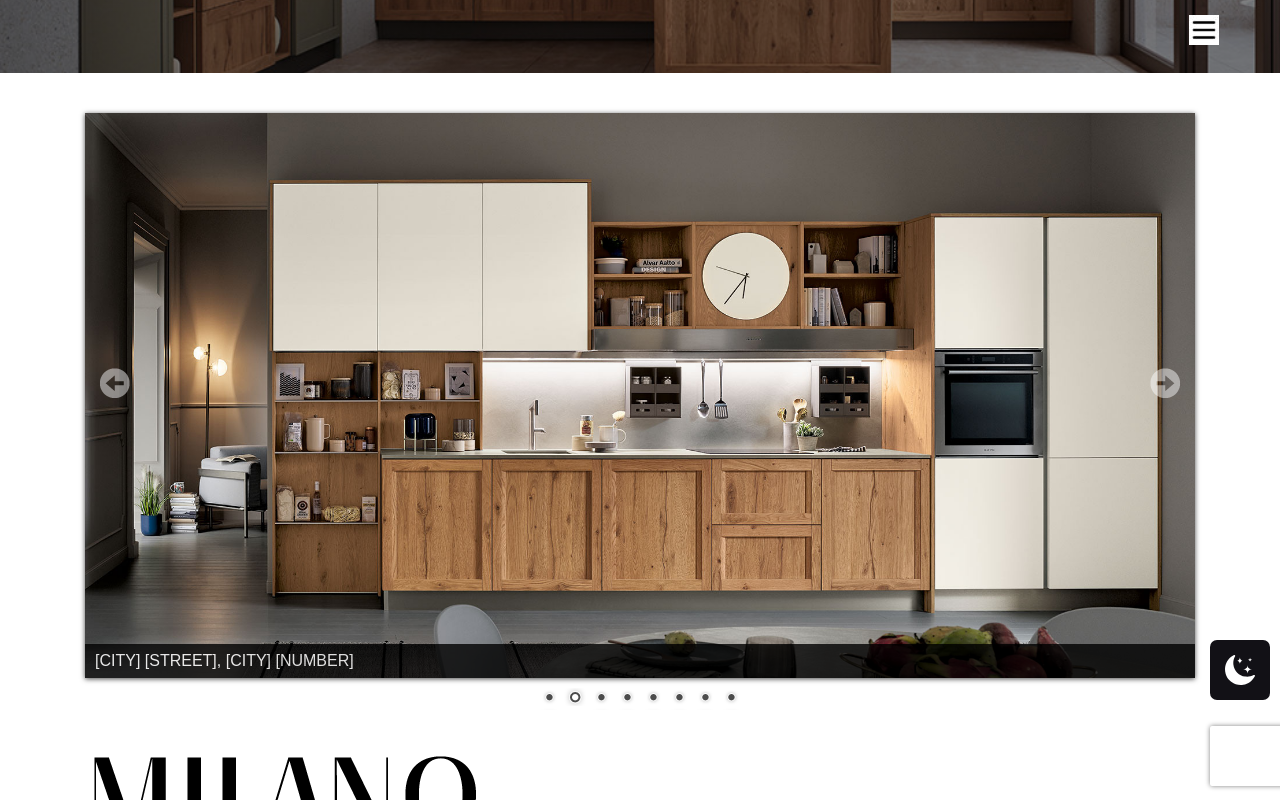 click on "Next" at bounding box center (1165, 383) 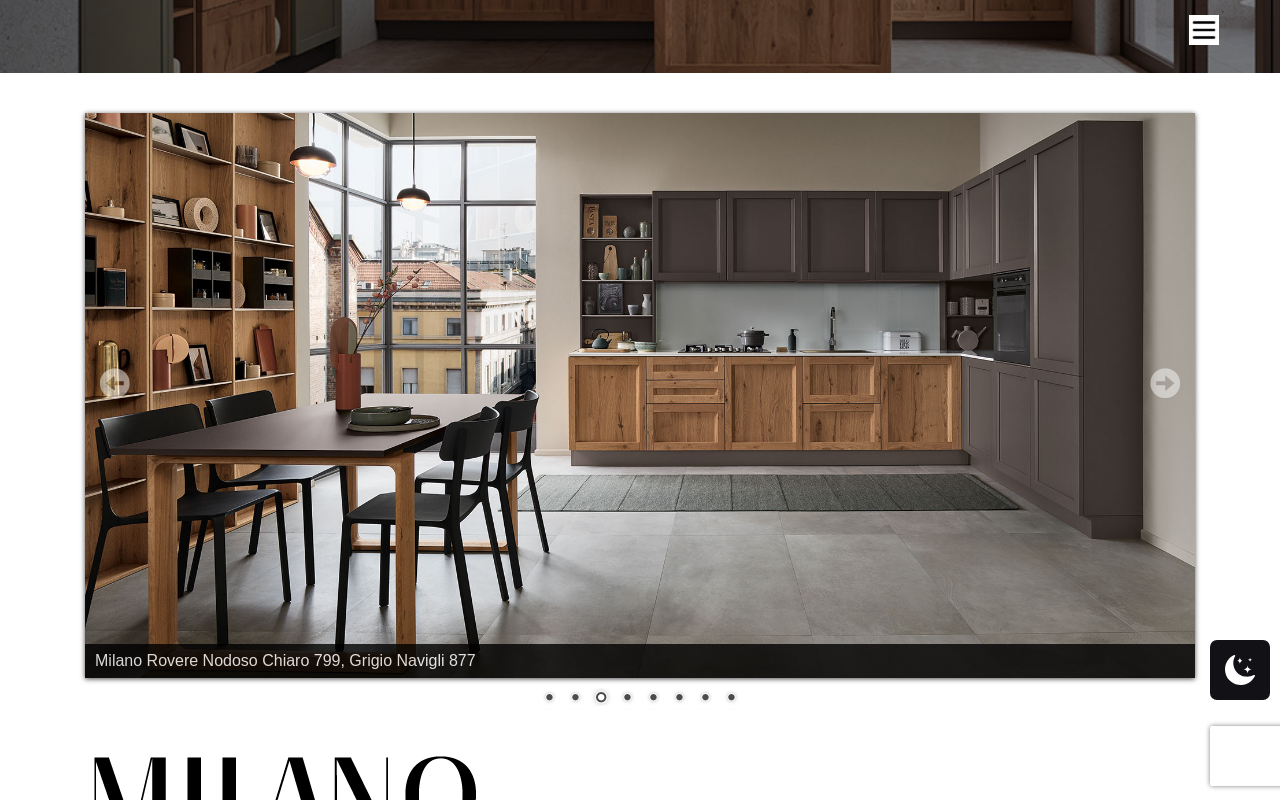 click on "Next" at bounding box center (1165, 383) 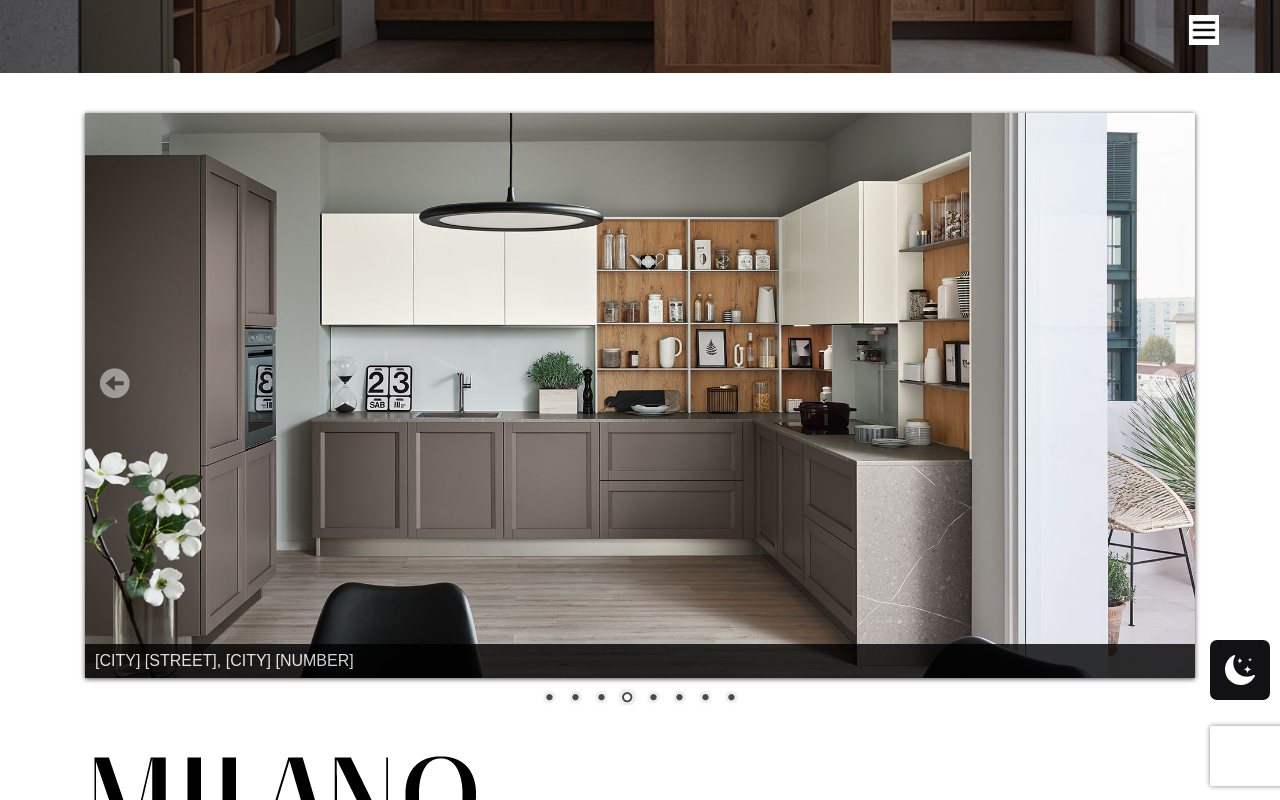 click on "Next" at bounding box center [1165, 383] 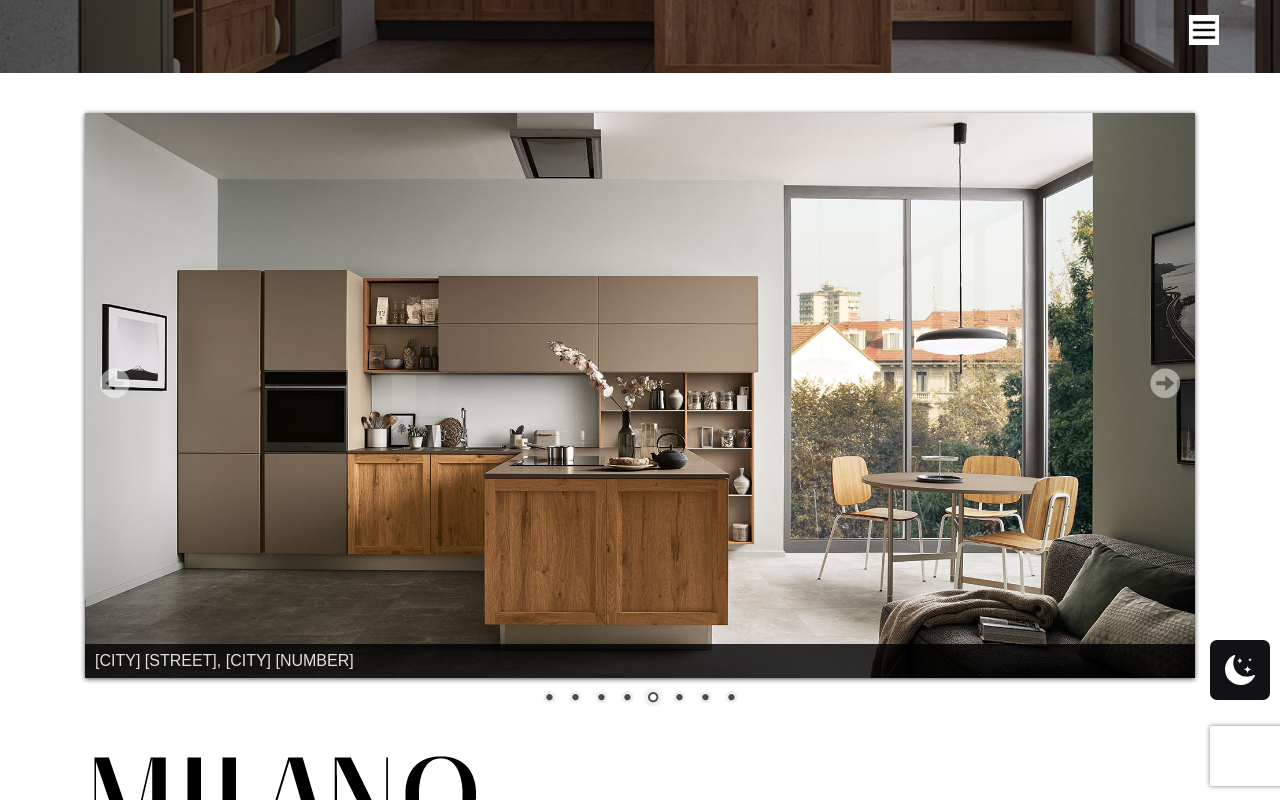 click on "Next" at bounding box center [1165, 383] 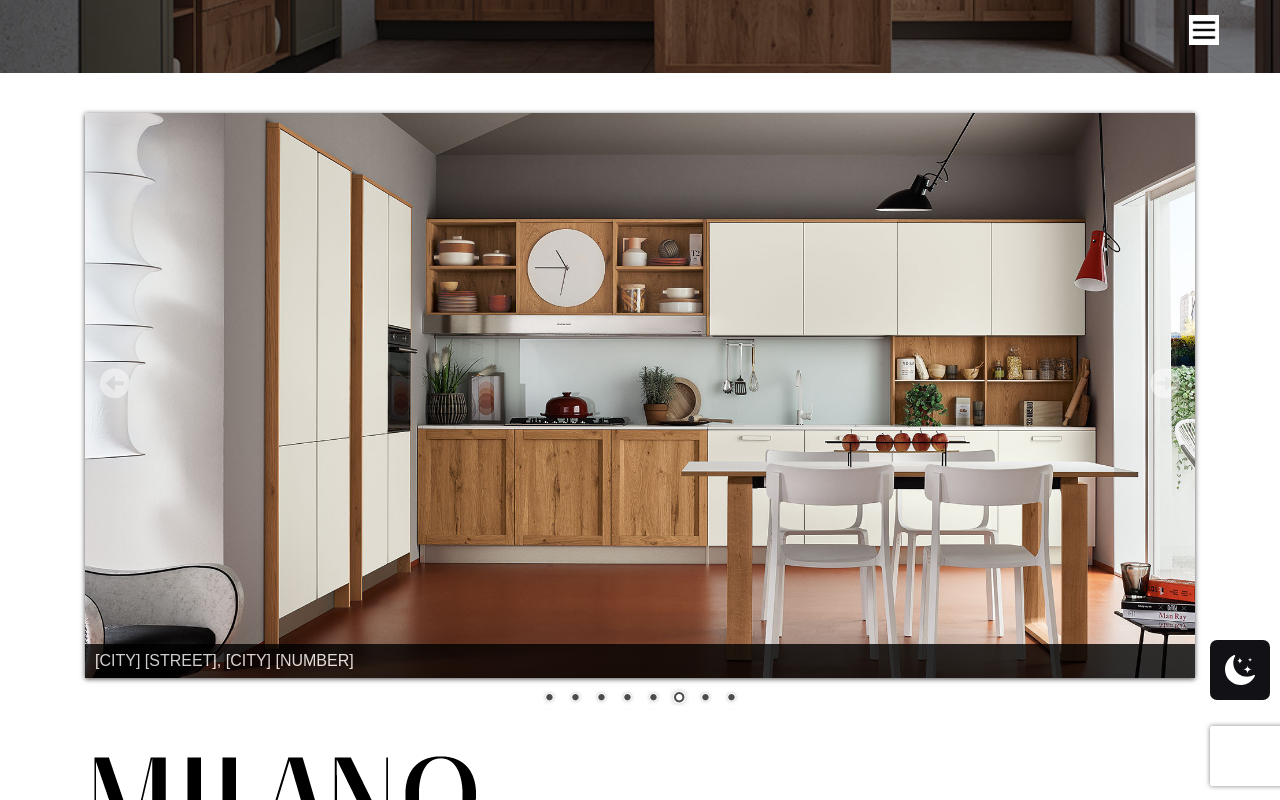 click on "Prev" at bounding box center [115, 383] 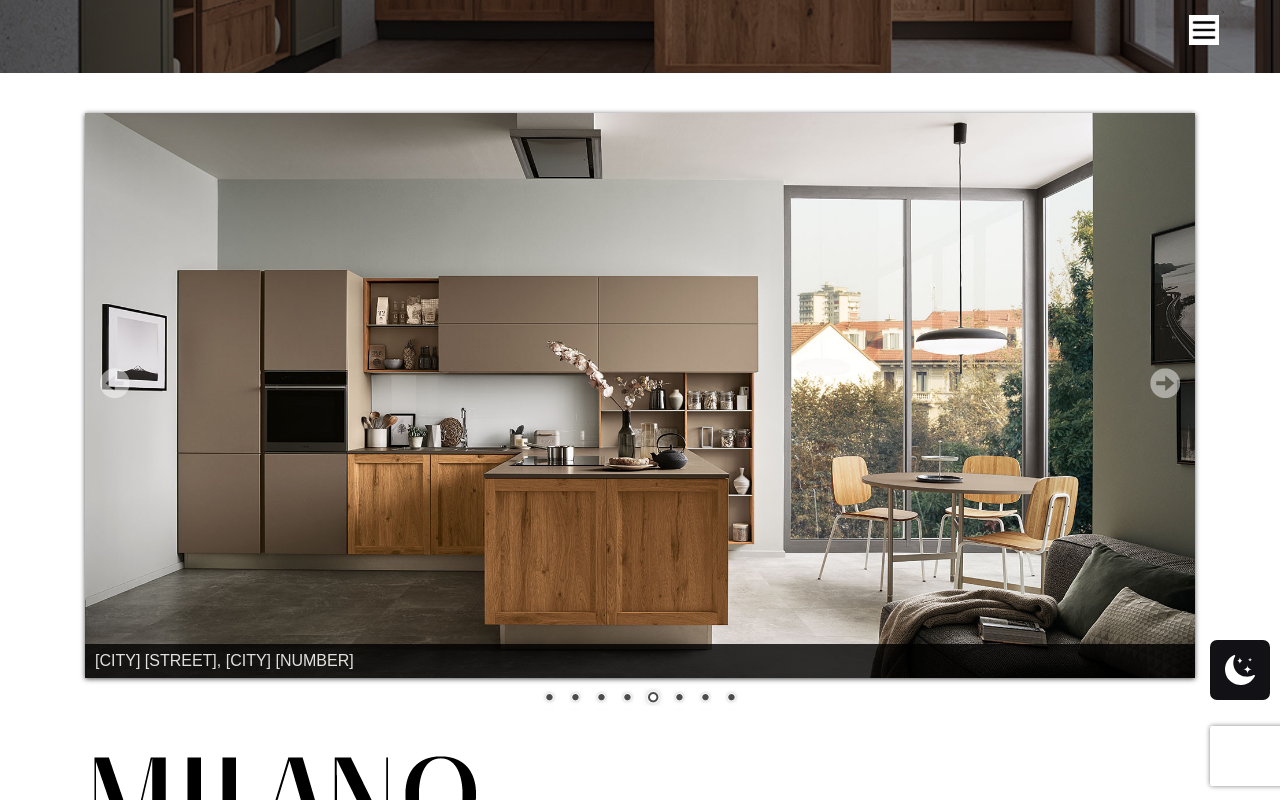 click on "Prev" at bounding box center [115, 383] 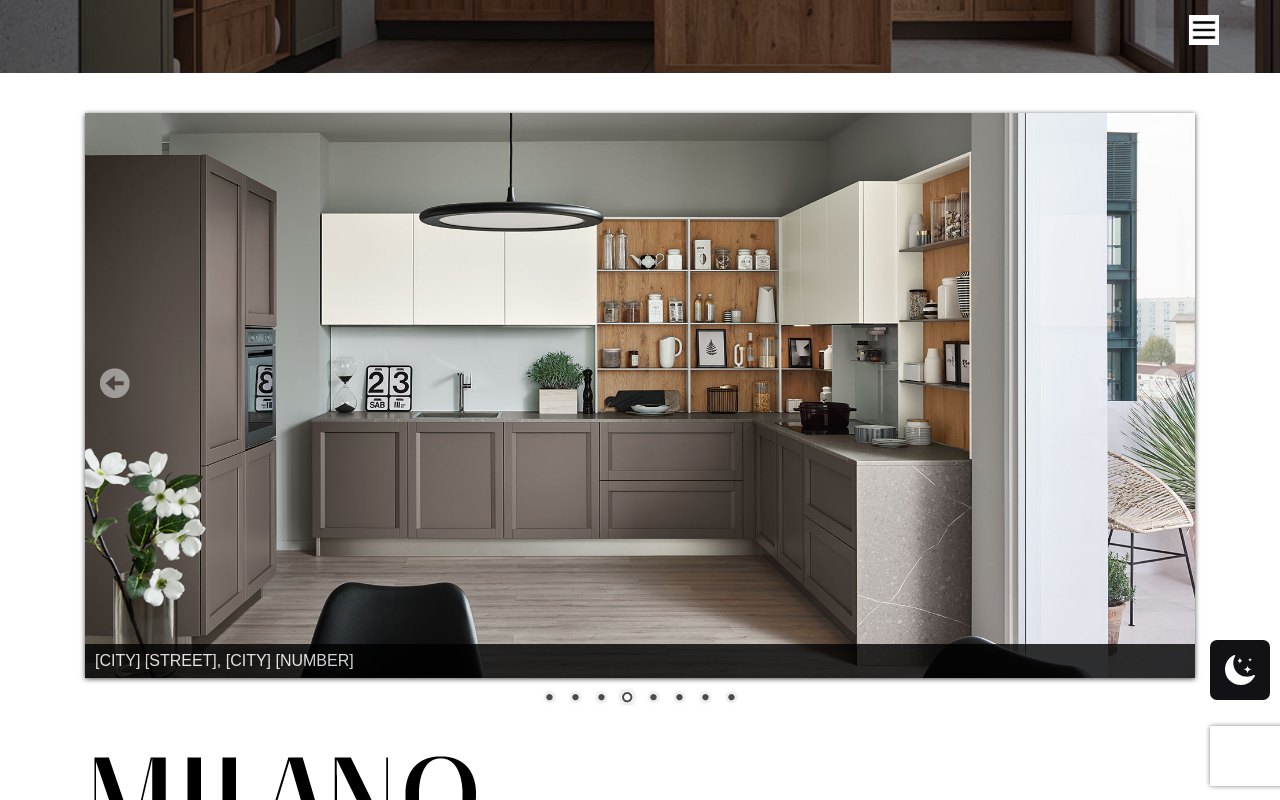 click on "Prev" at bounding box center (115, 383) 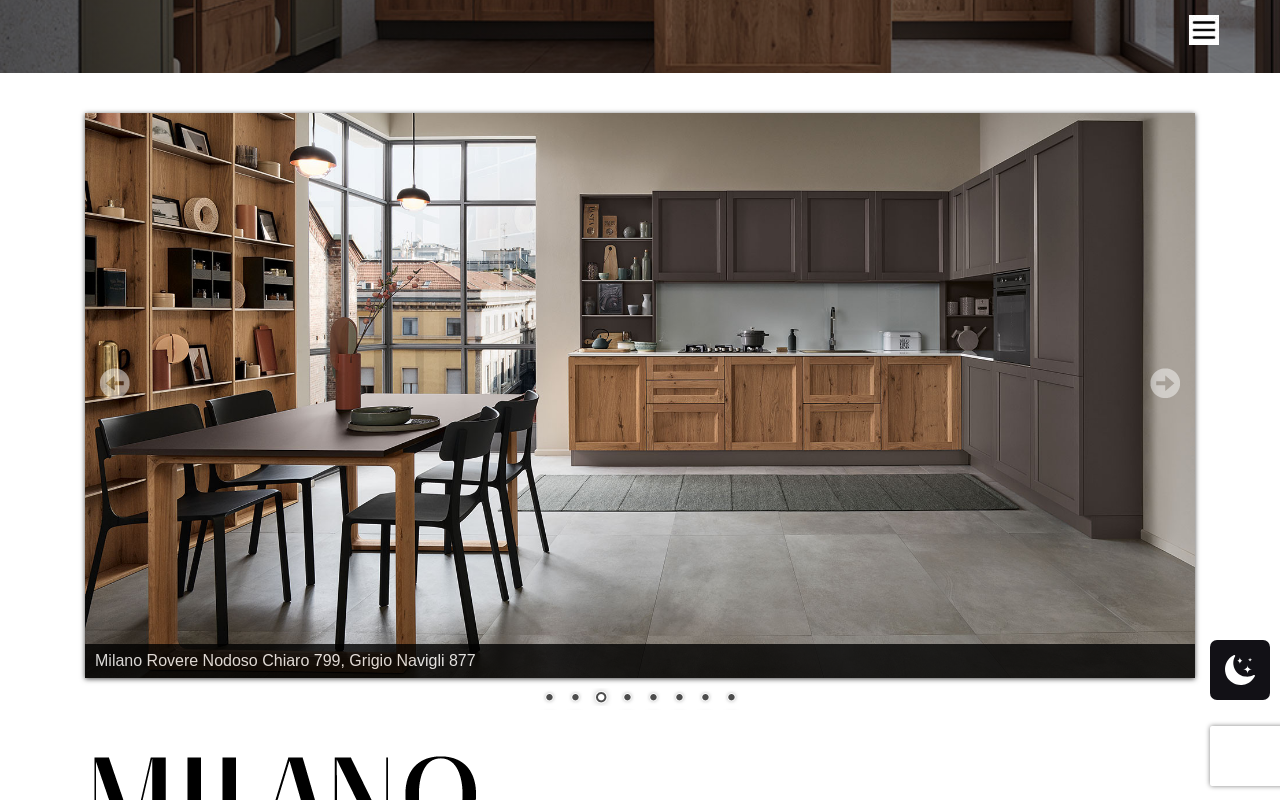 click on "Prev" at bounding box center (115, 383) 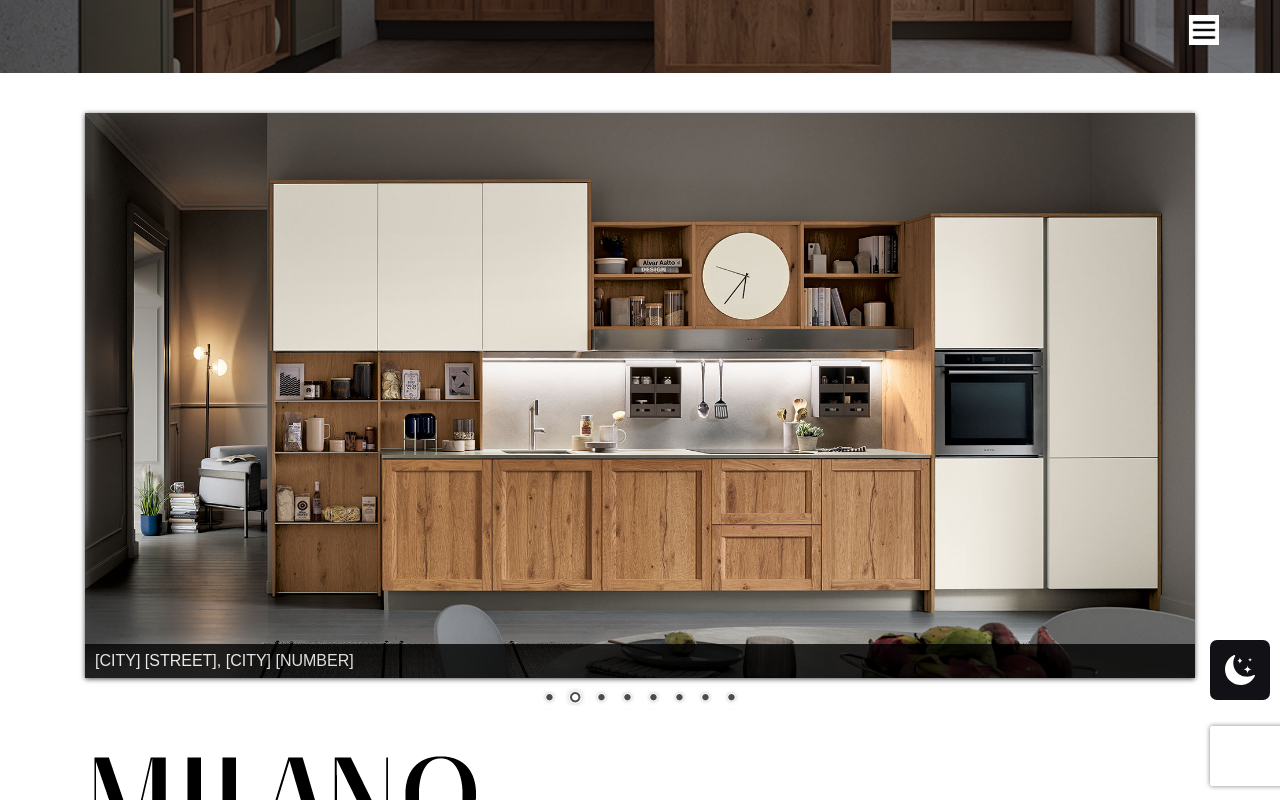 click on "Kitchens Projects
Other Products
Bathrooms Closets Italian Doors
About Blog Contact Locations
[CITY] [STATE] [CITY] [STATE] [CITY] [STATE][CITY] [STATE]" at bounding box center (640, 400) 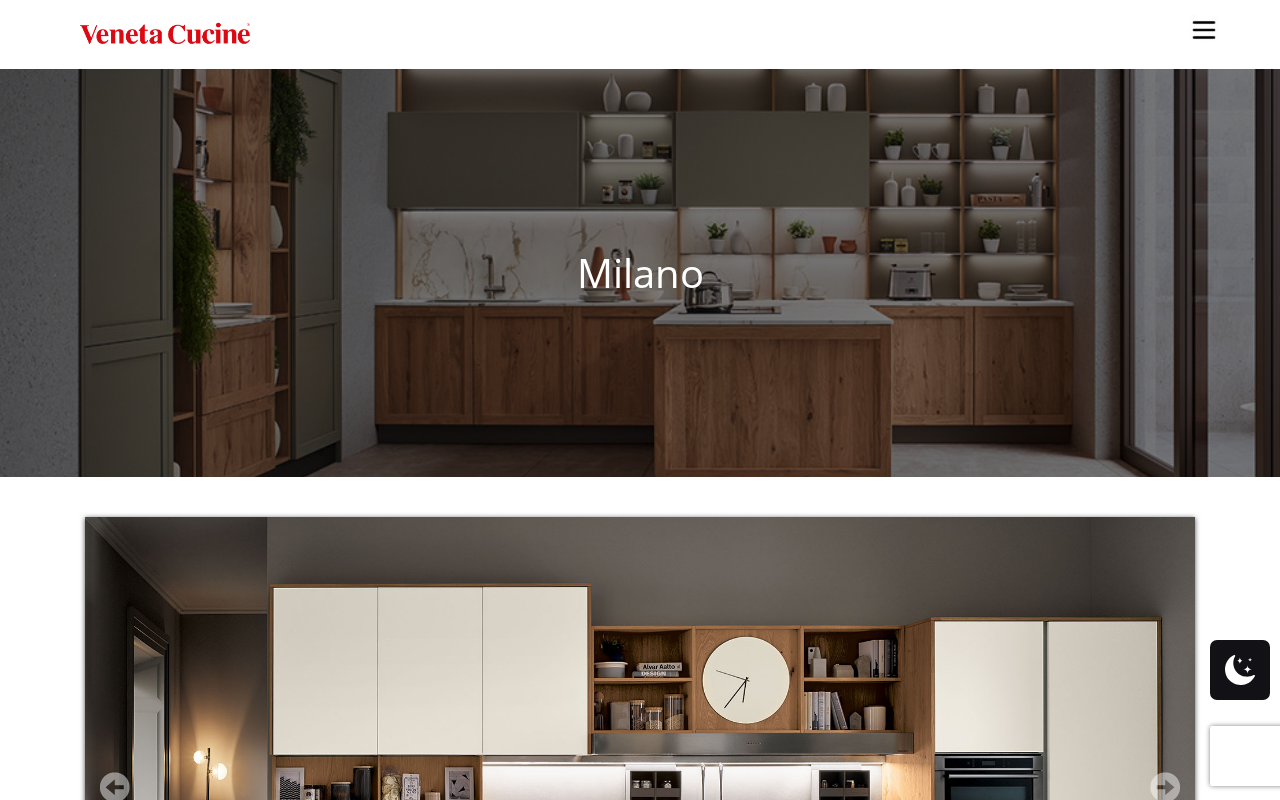 scroll, scrollTop: 0, scrollLeft: 0, axis: both 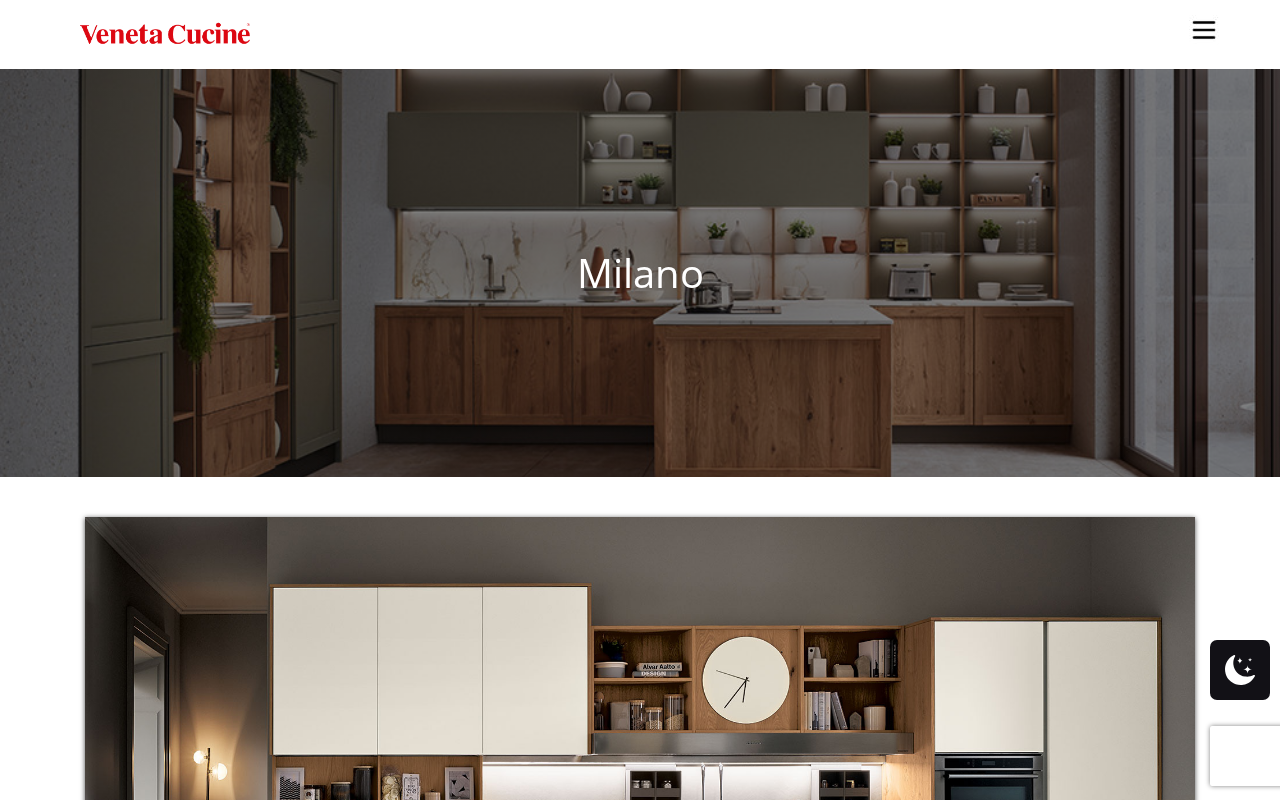 click on "Kitchens Projects
Other Products
Bathrooms Closets Italian Doors
About Blog Contact Locations
[CITY] [STATE] [CITY] [STATE] [CITY] [STATE][CITY] [STATE]" at bounding box center [640, 400] 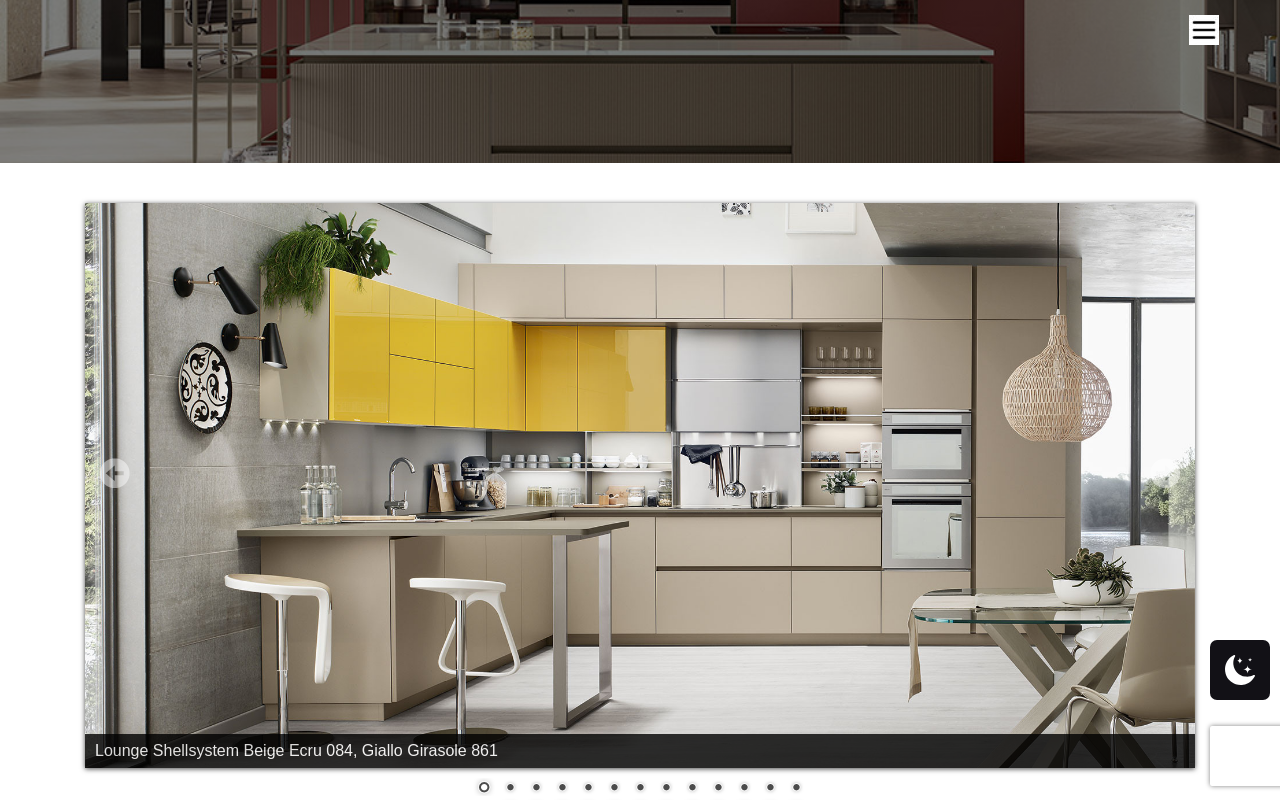 scroll, scrollTop: 319, scrollLeft: 0, axis: vertical 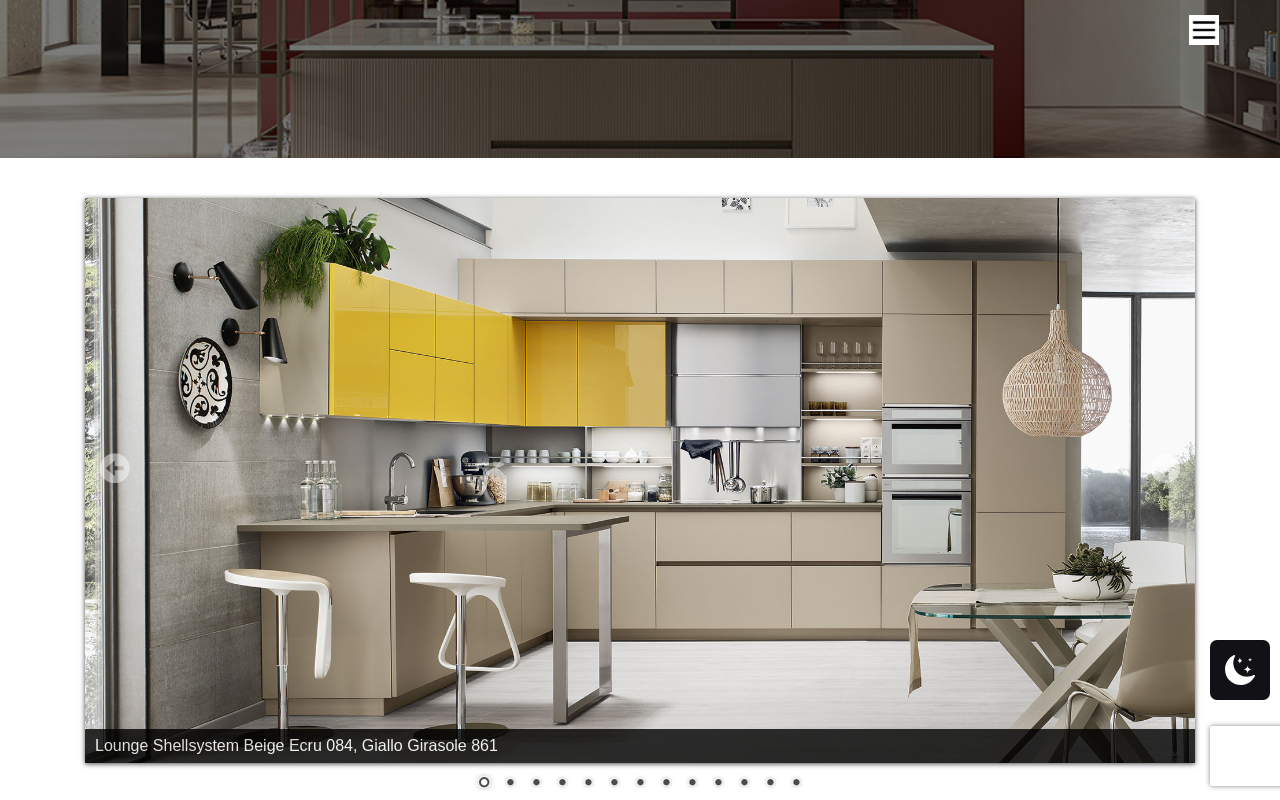 click on "Prev" at bounding box center [115, 468] 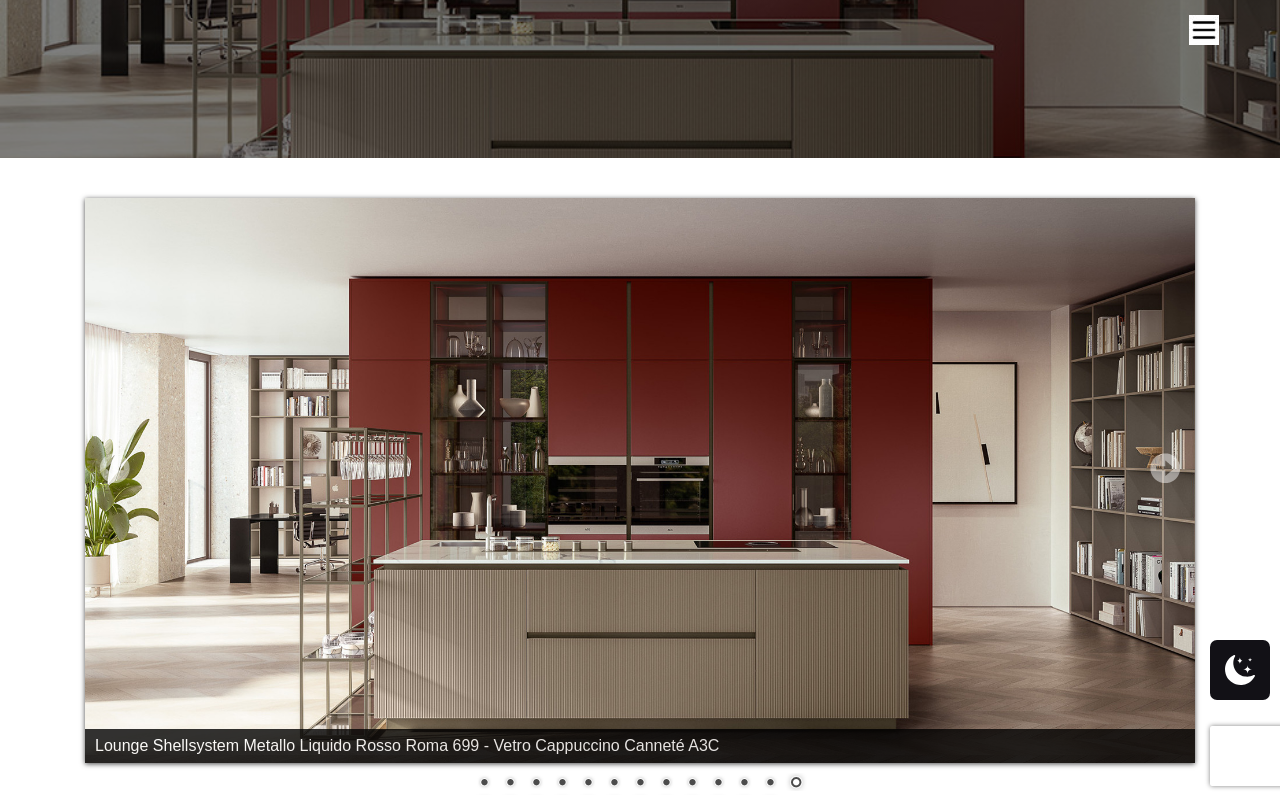 click on "Prev" at bounding box center [115, 468] 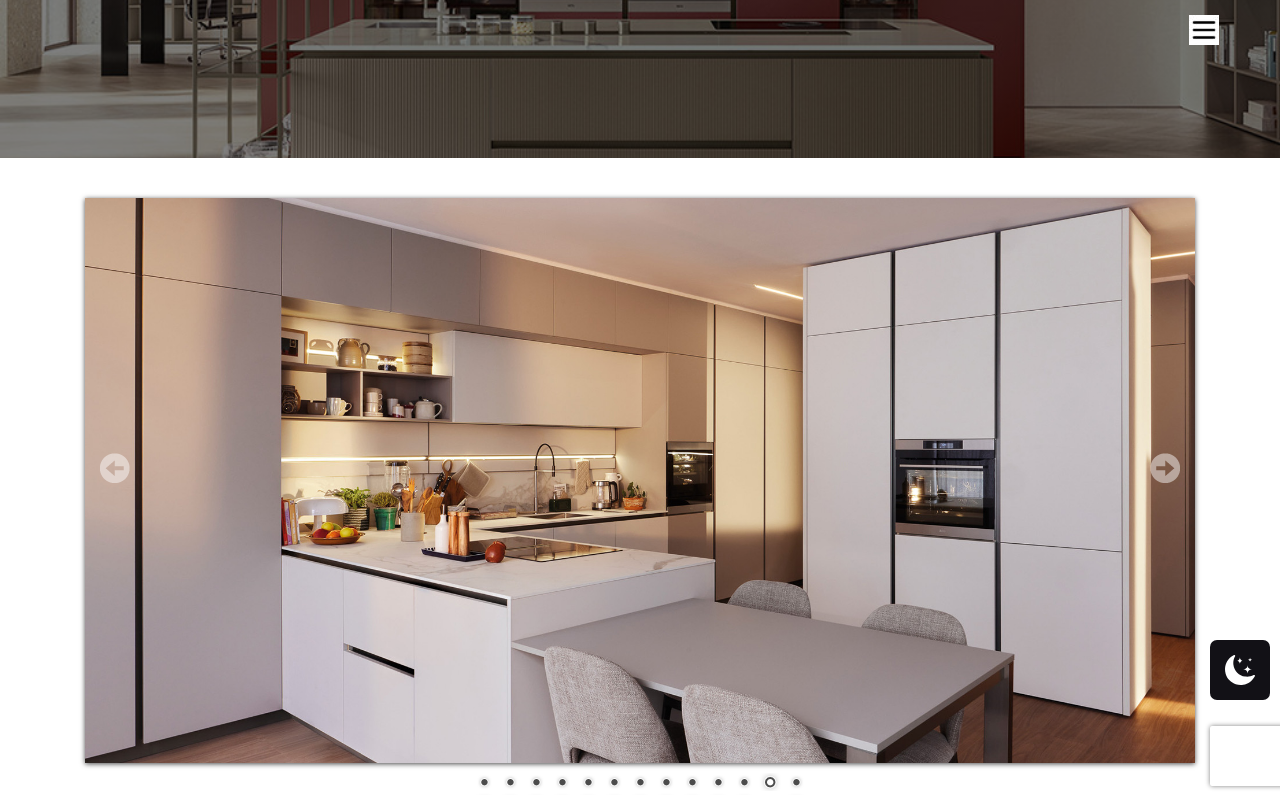 click on "Prev" at bounding box center [115, 468] 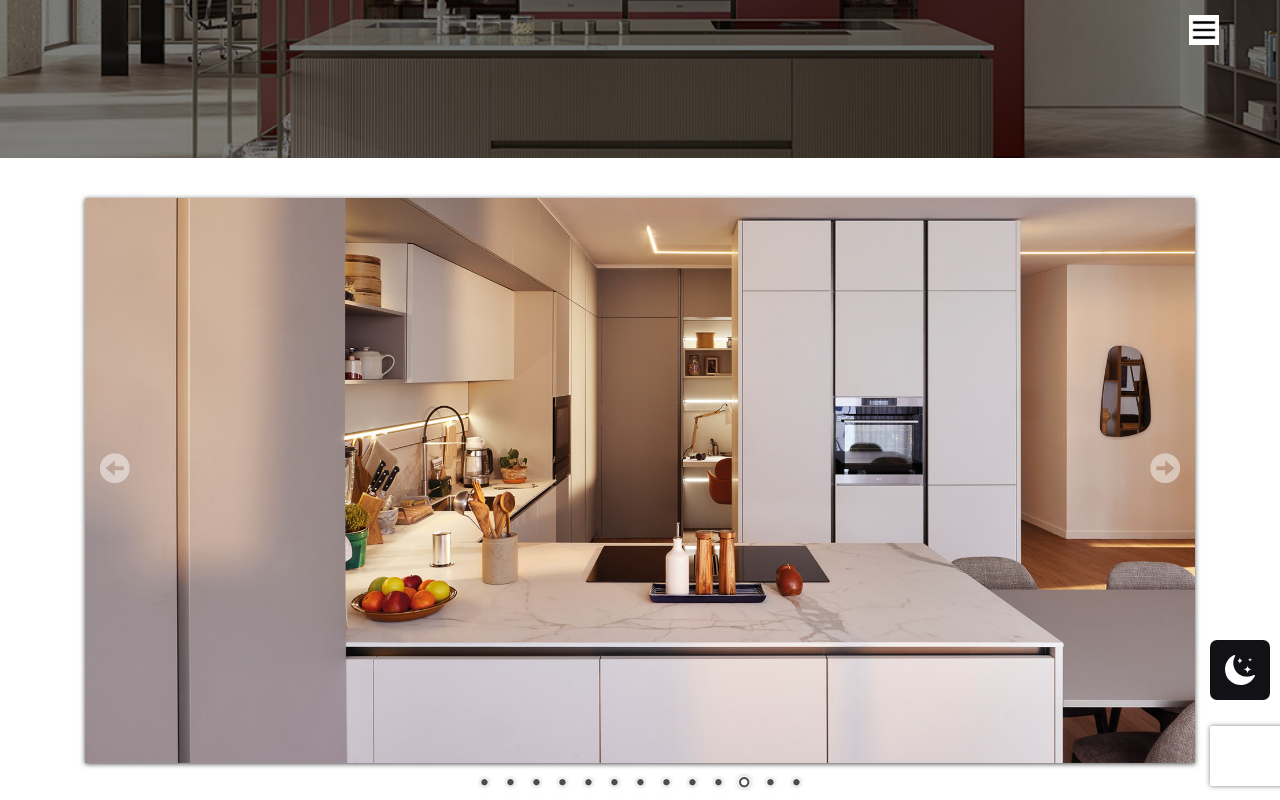 click on "Next" at bounding box center [1165, 468] 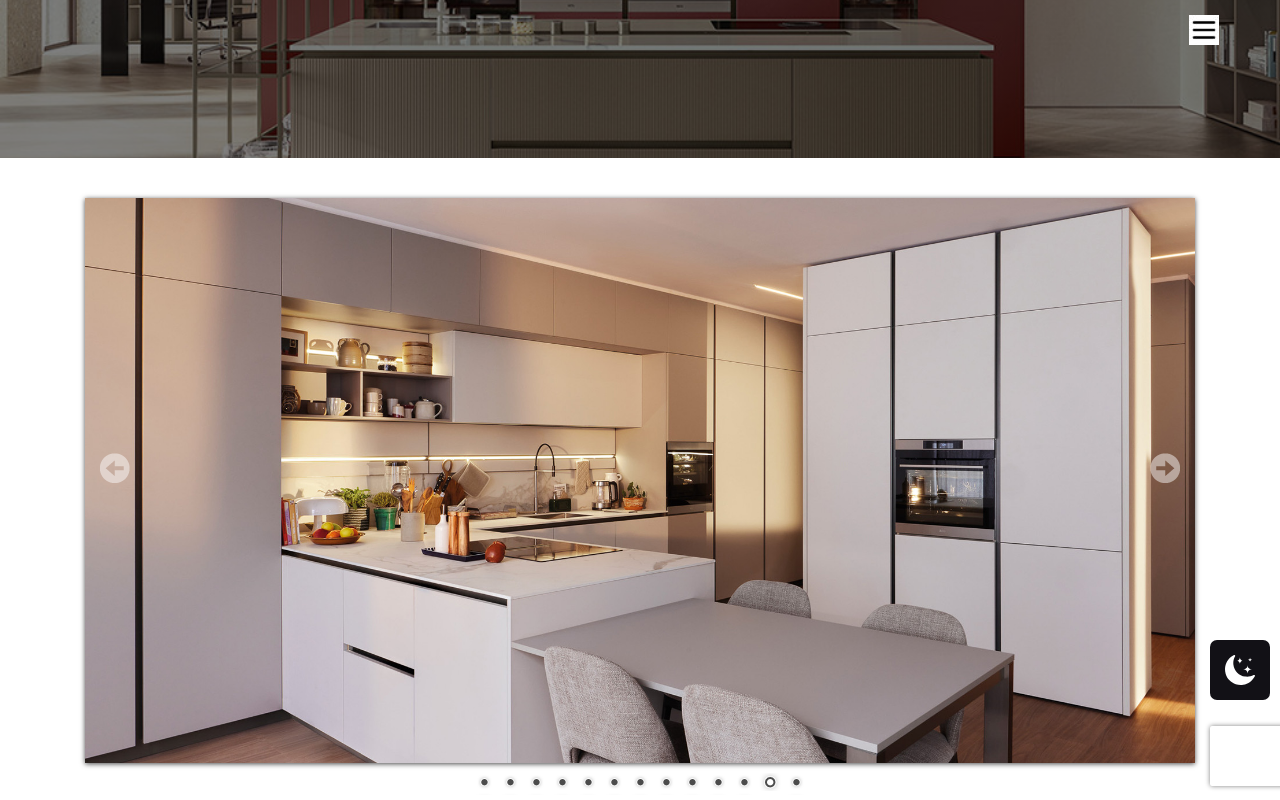 click on "Next" at bounding box center (1165, 468) 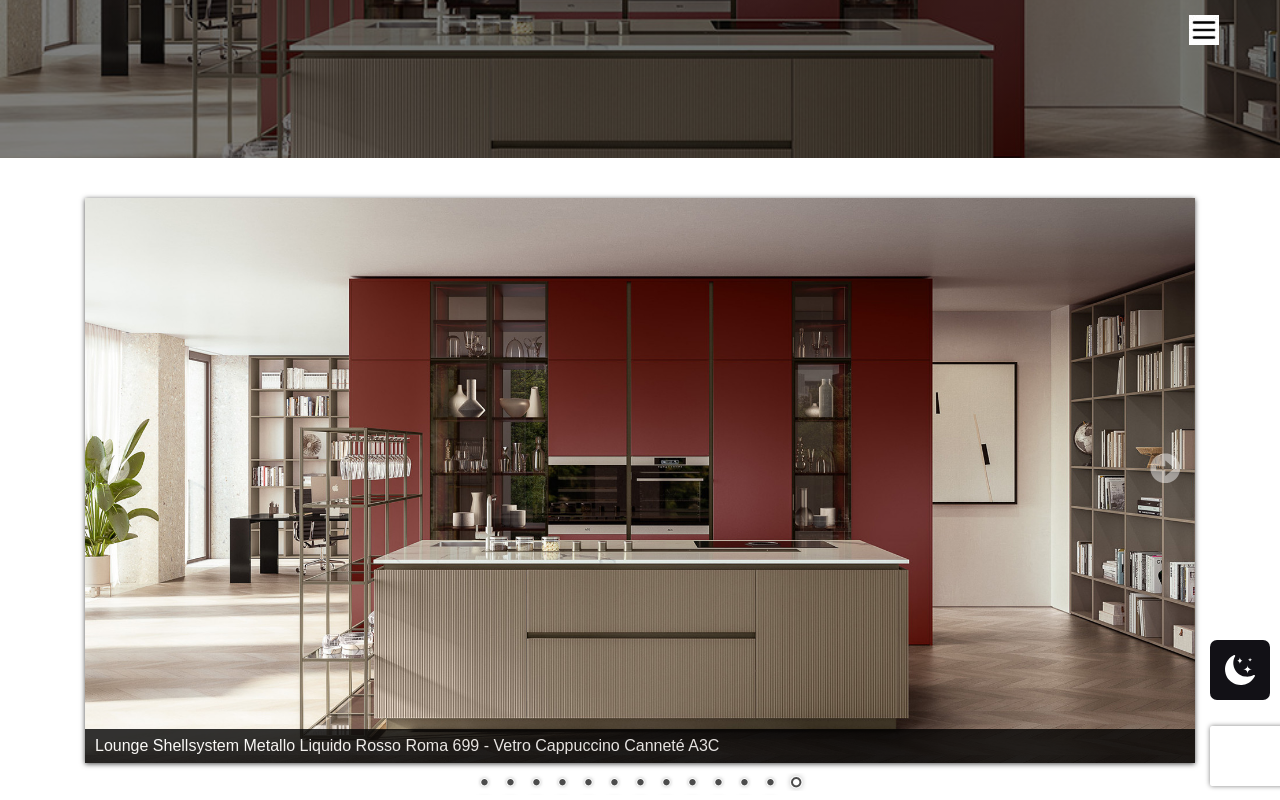 click on "Next" at bounding box center (1165, 468) 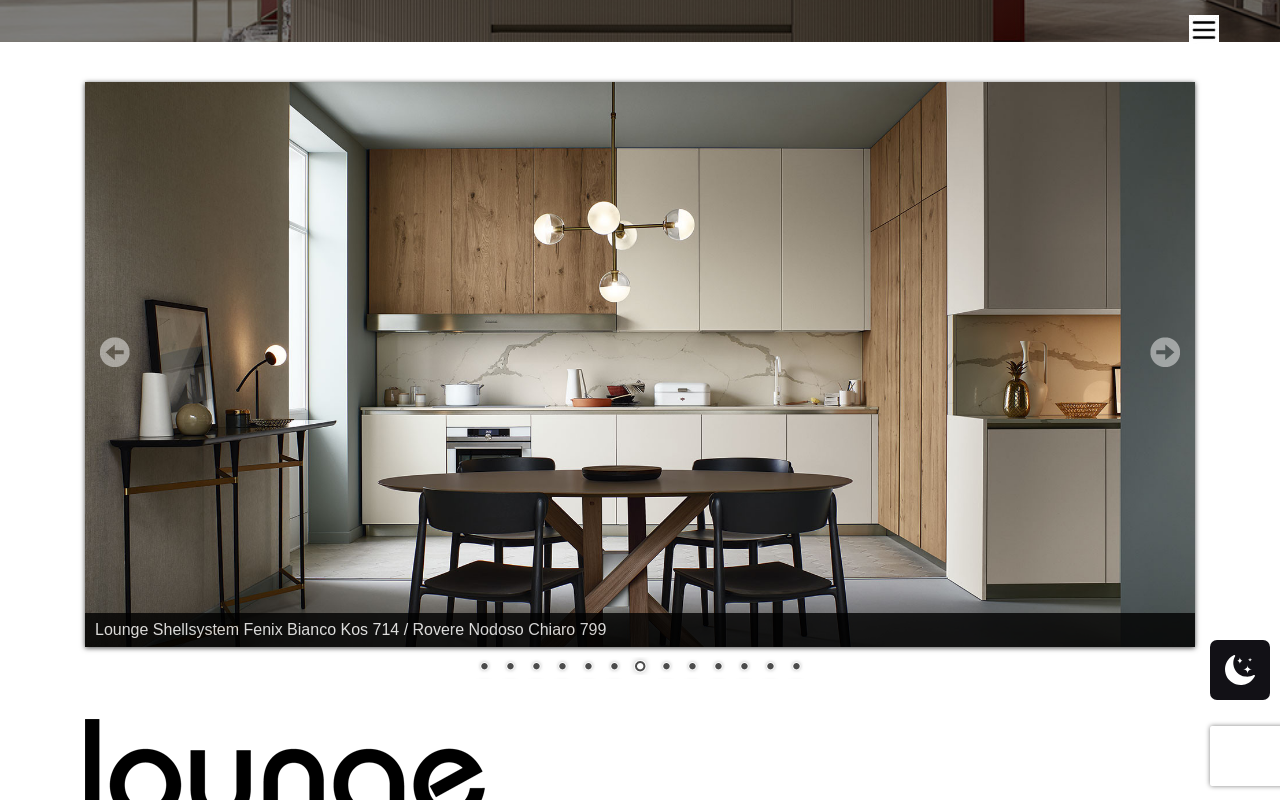 scroll, scrollTop: 426, scrollLeft: 0, axis: vertical 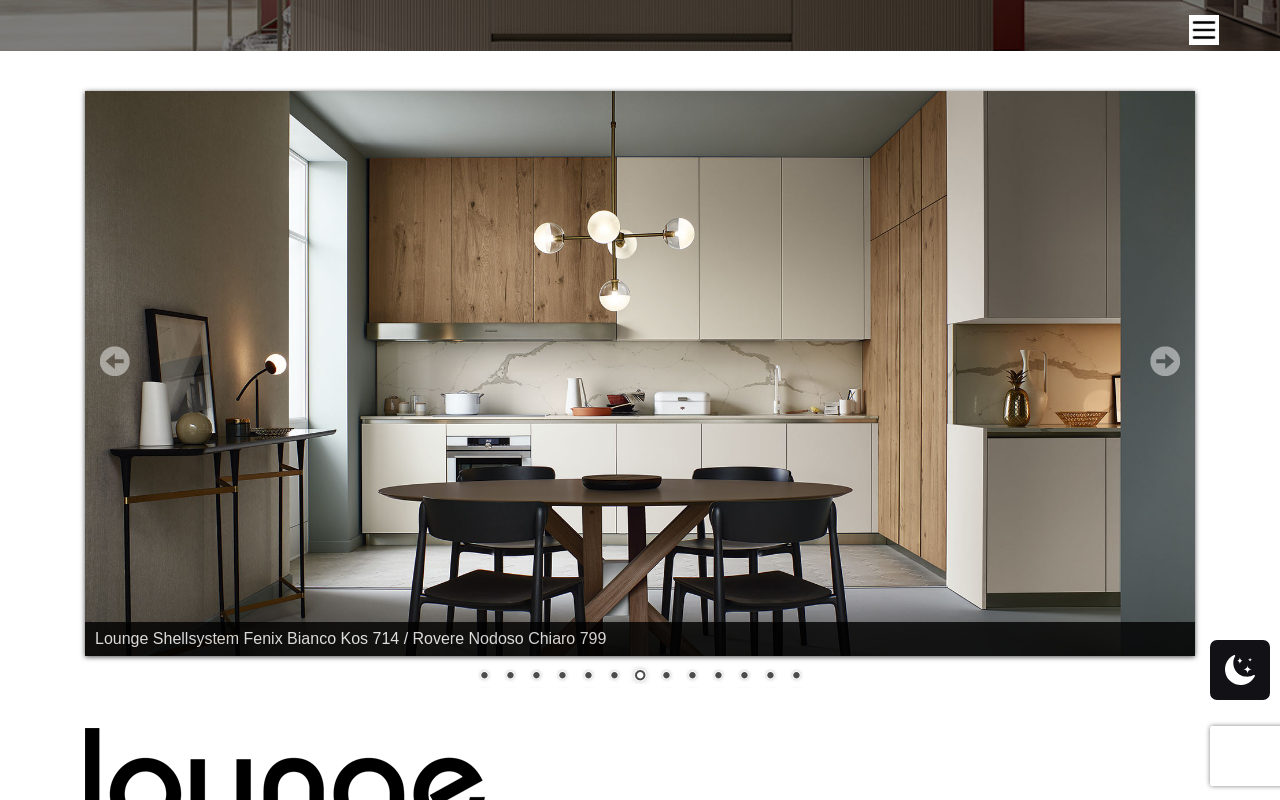 click on "Next" at bounding box center (1165, 361) 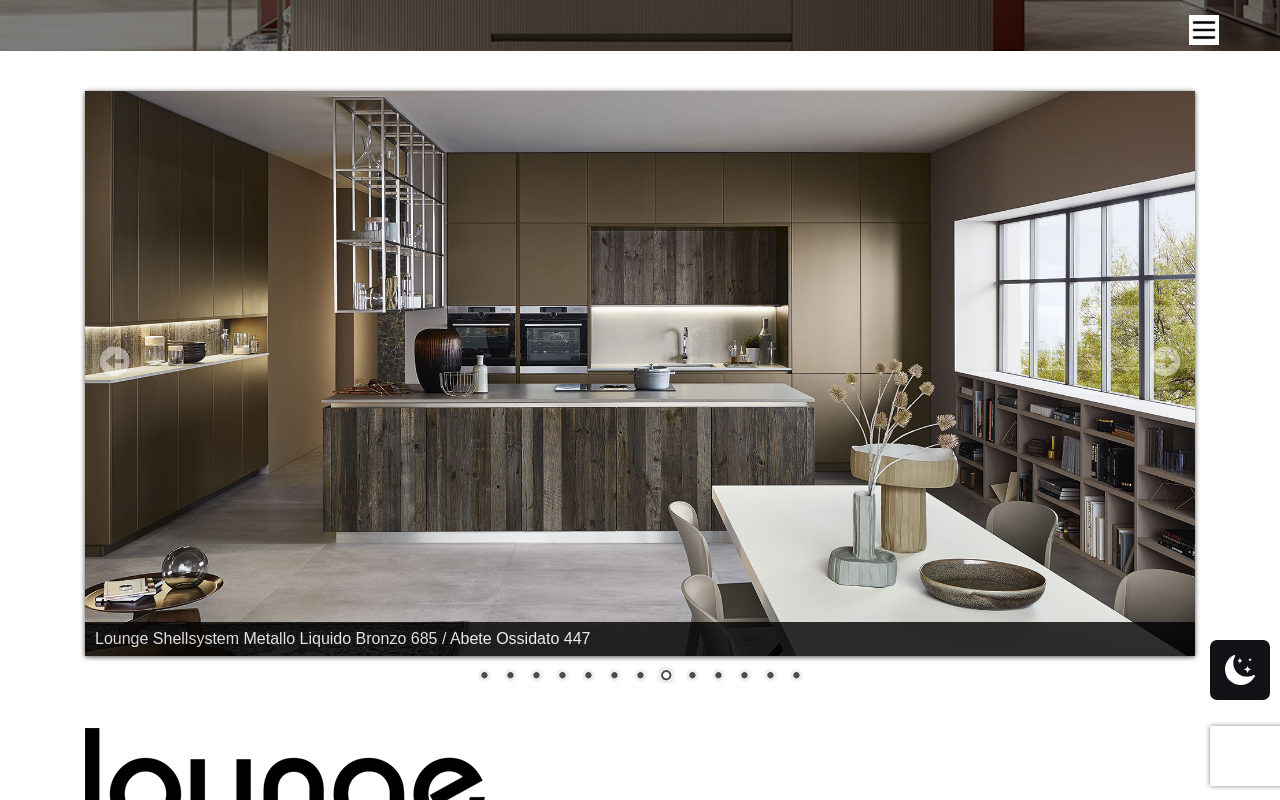 click on "Prev" at bounding box center [115, 361] 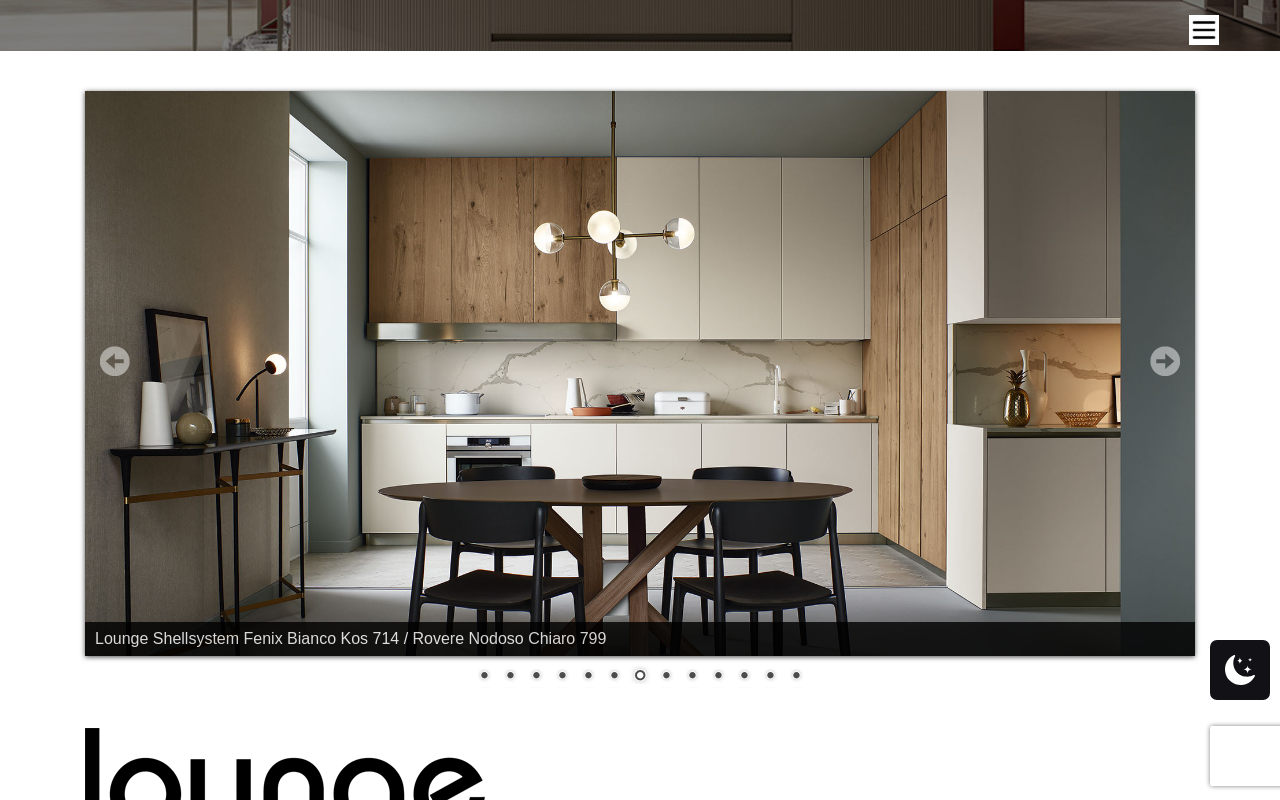 click on "Prev" at bounding box center [115, 361] 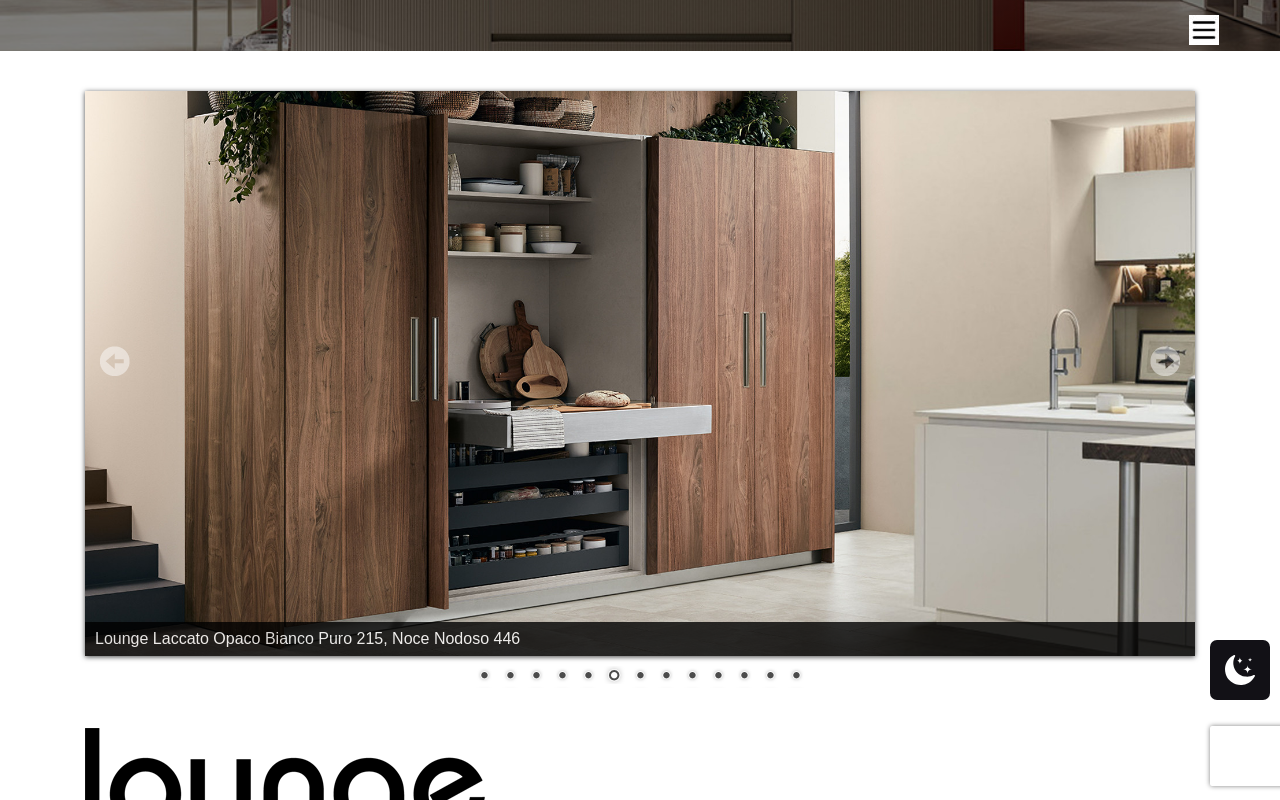 click on "Prev" at bounding box center (115, 361) 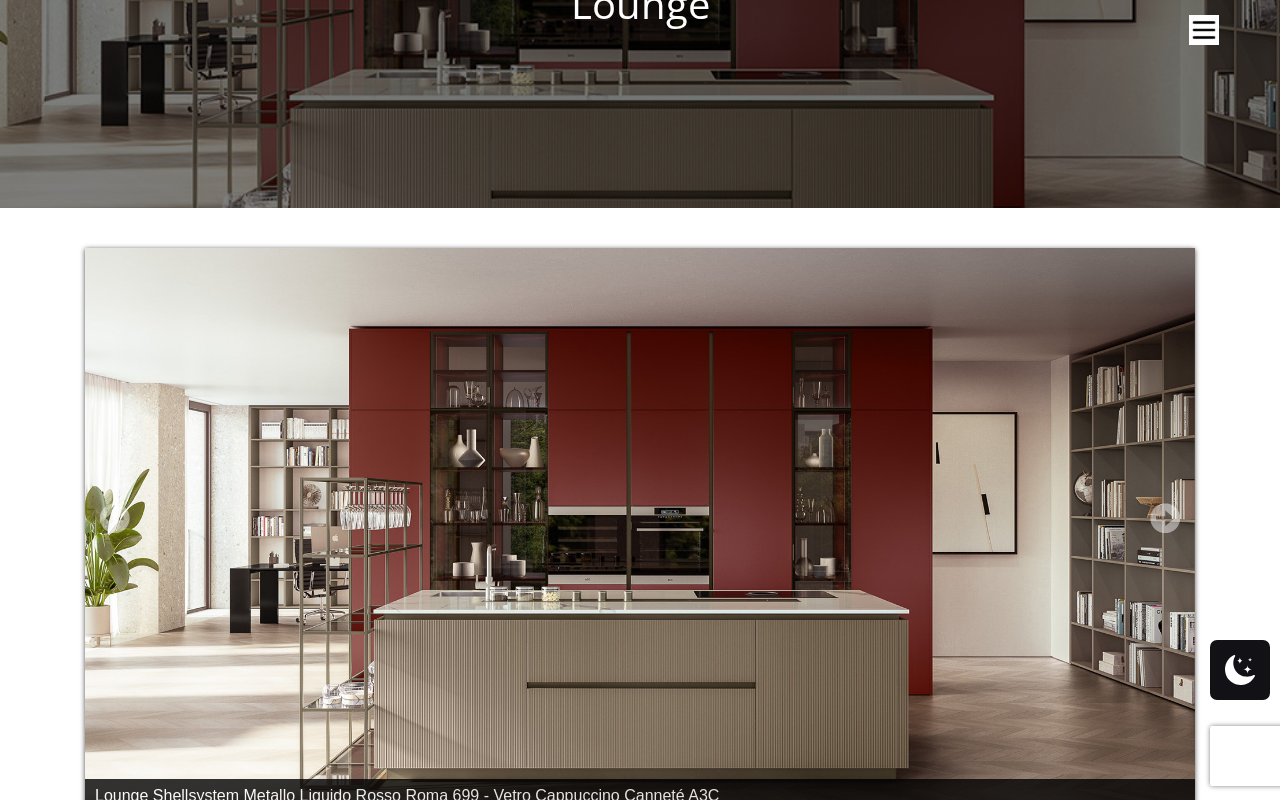 scroll, scrollTop: 268, scrollLeft: 0, axis: vertical 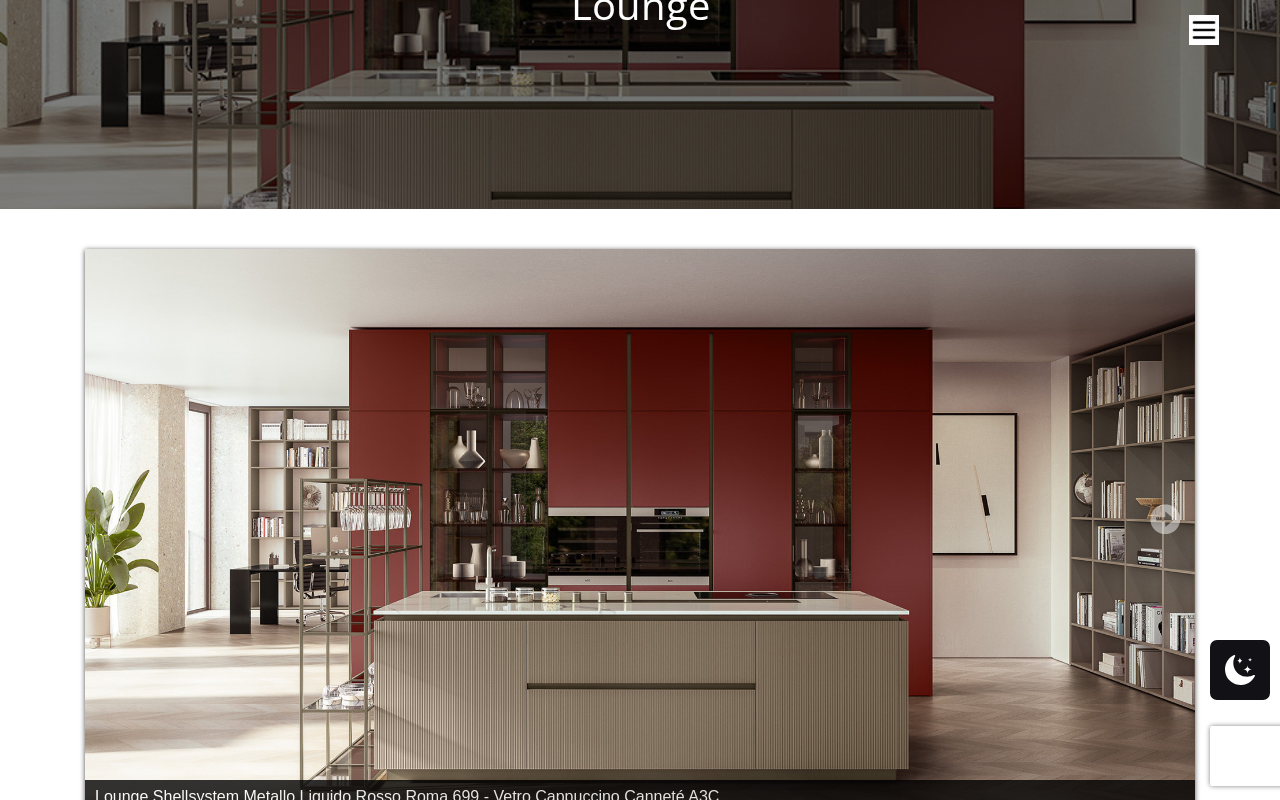 click on "Next" at bounding box center (1165, 519) 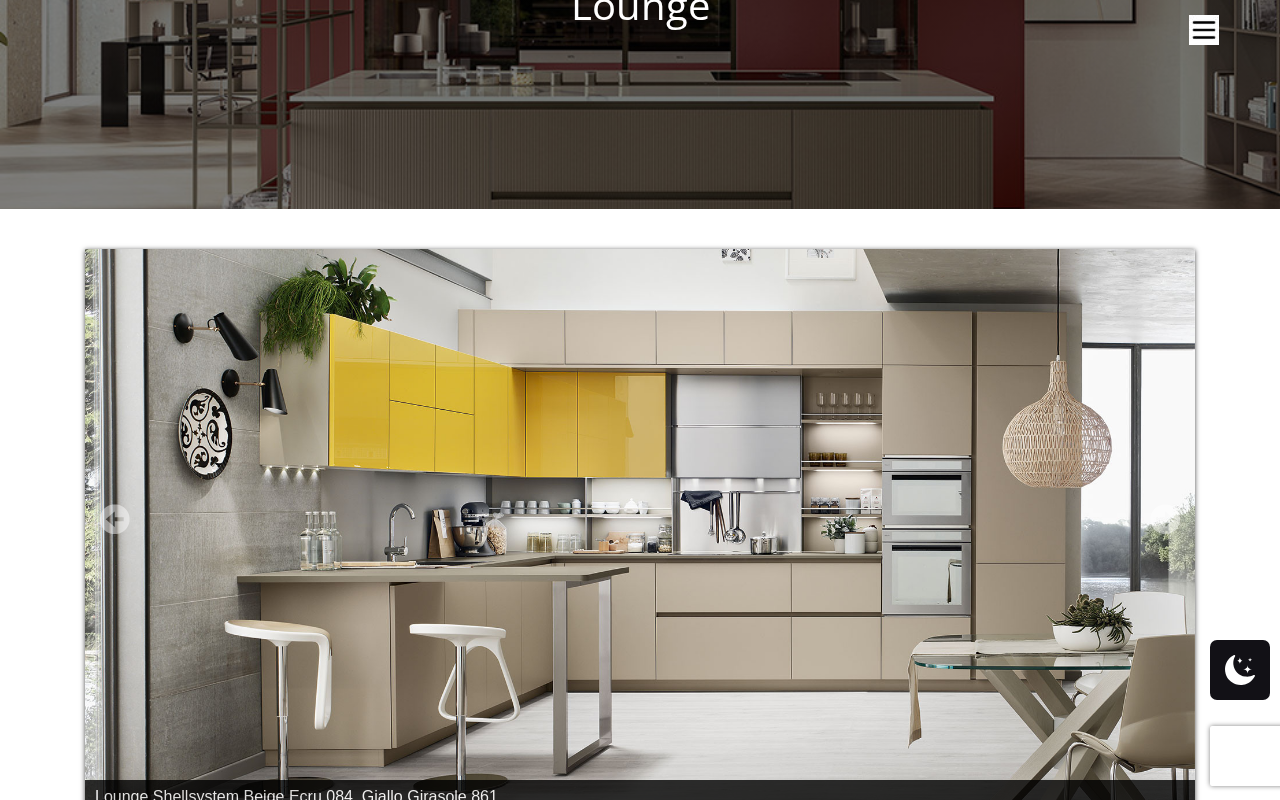 click on "Next" at bounding box center [1165, 519] 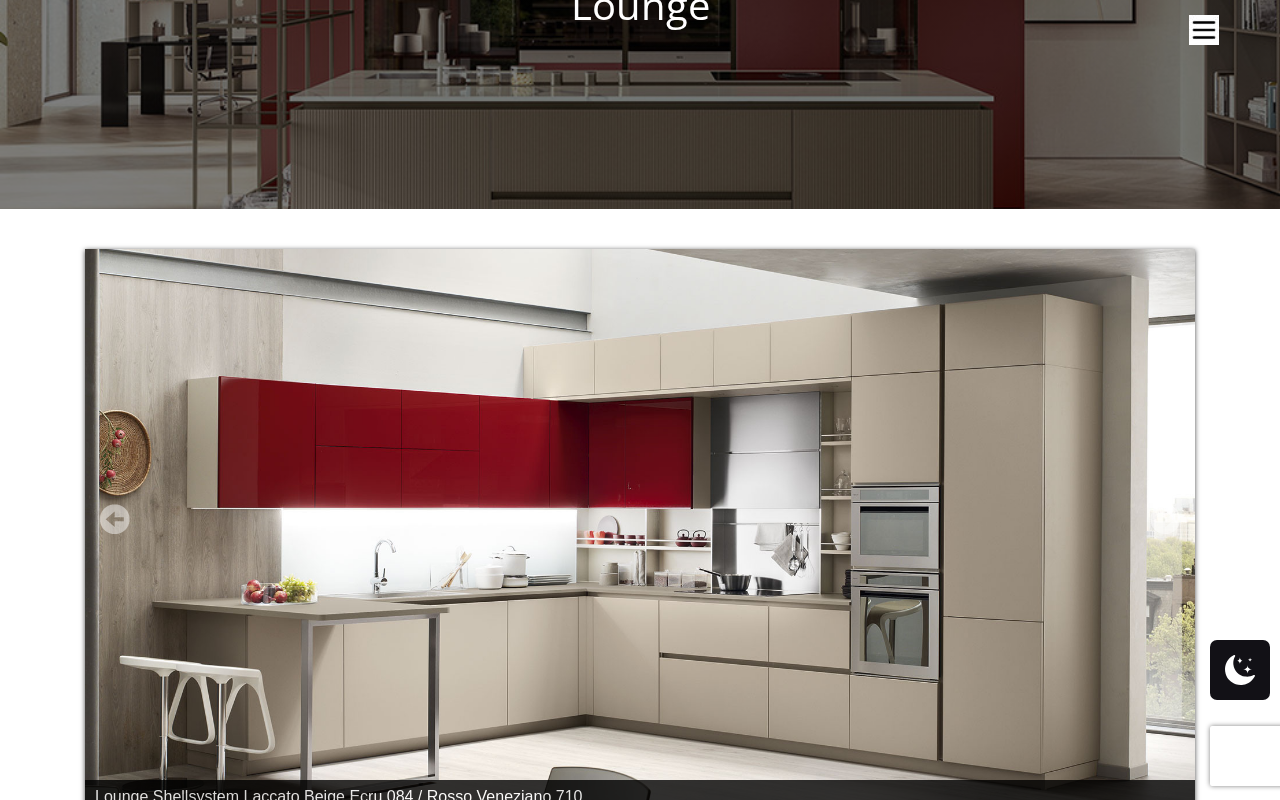 click on "Prev" at bounding box center [115, 519] 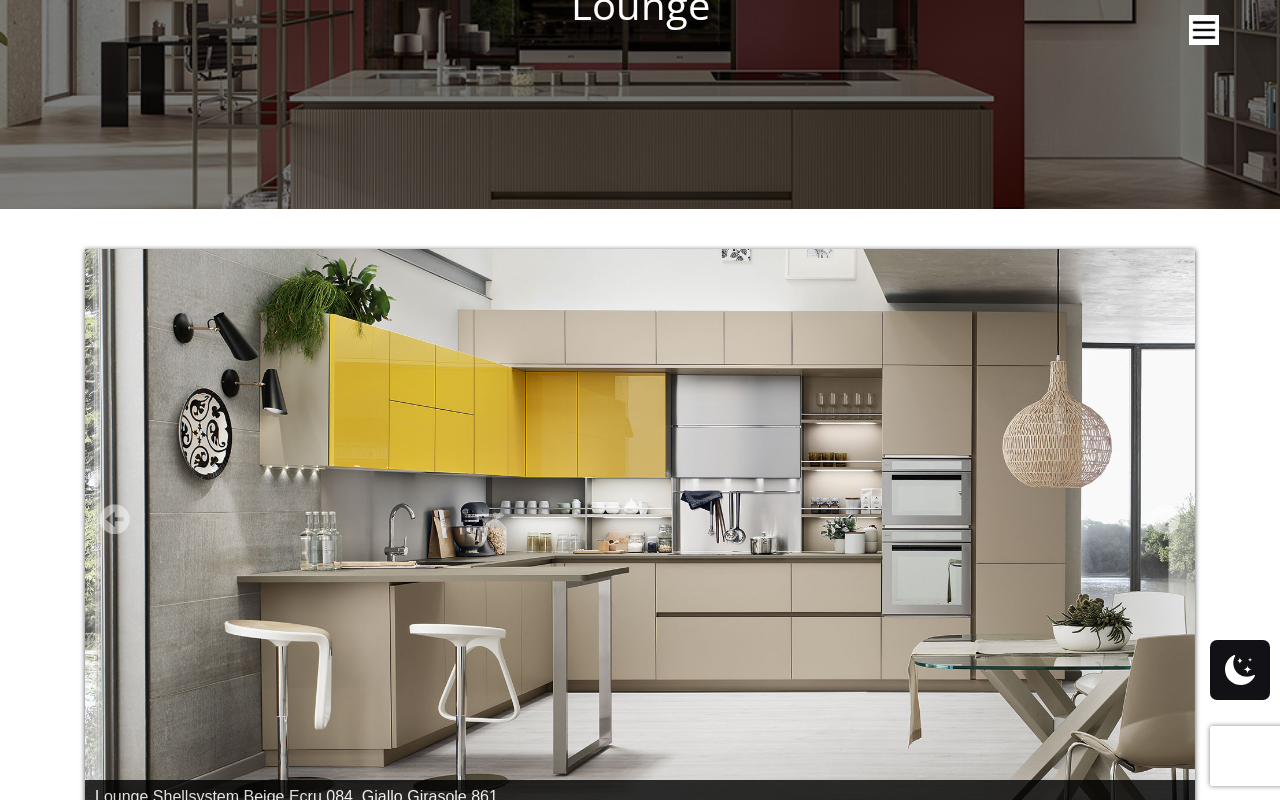 click on "Prev" at bounding box center (115, 519) 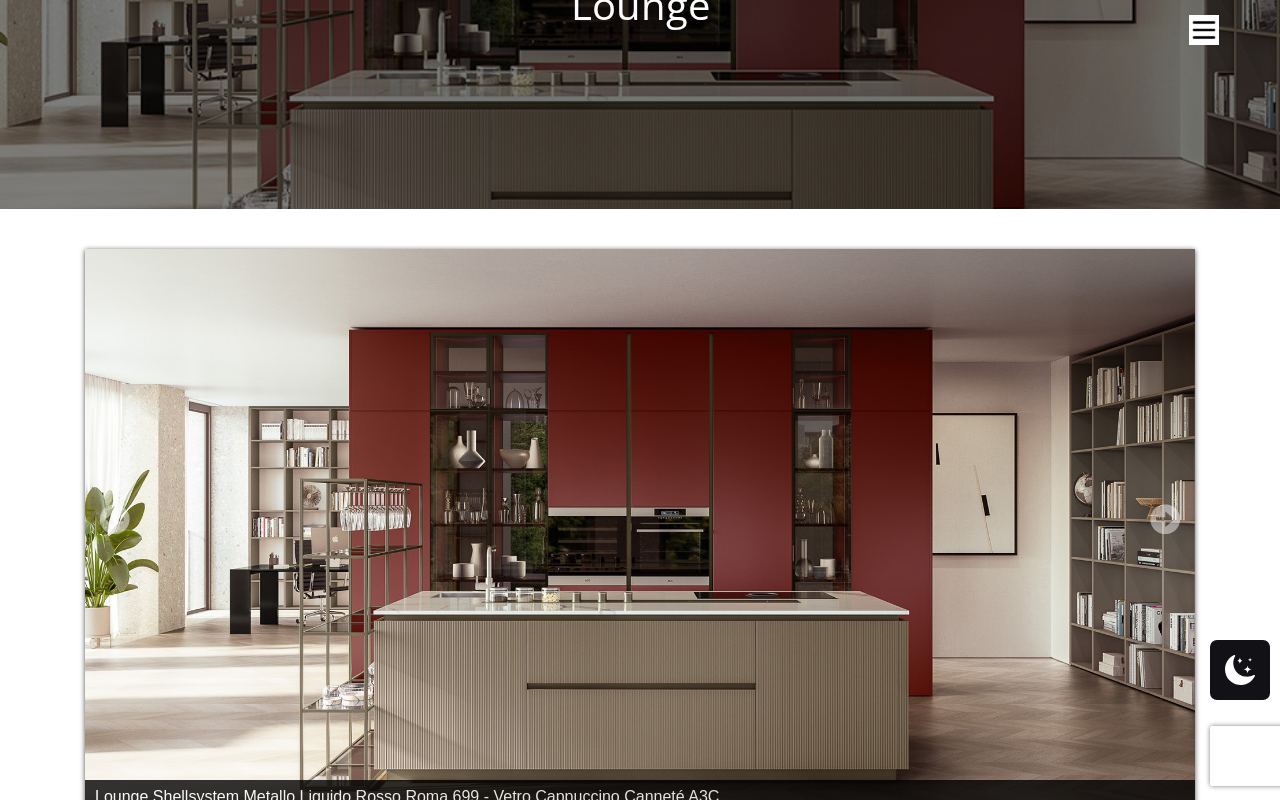 click on "Prev" at bounding box center (115, 519) 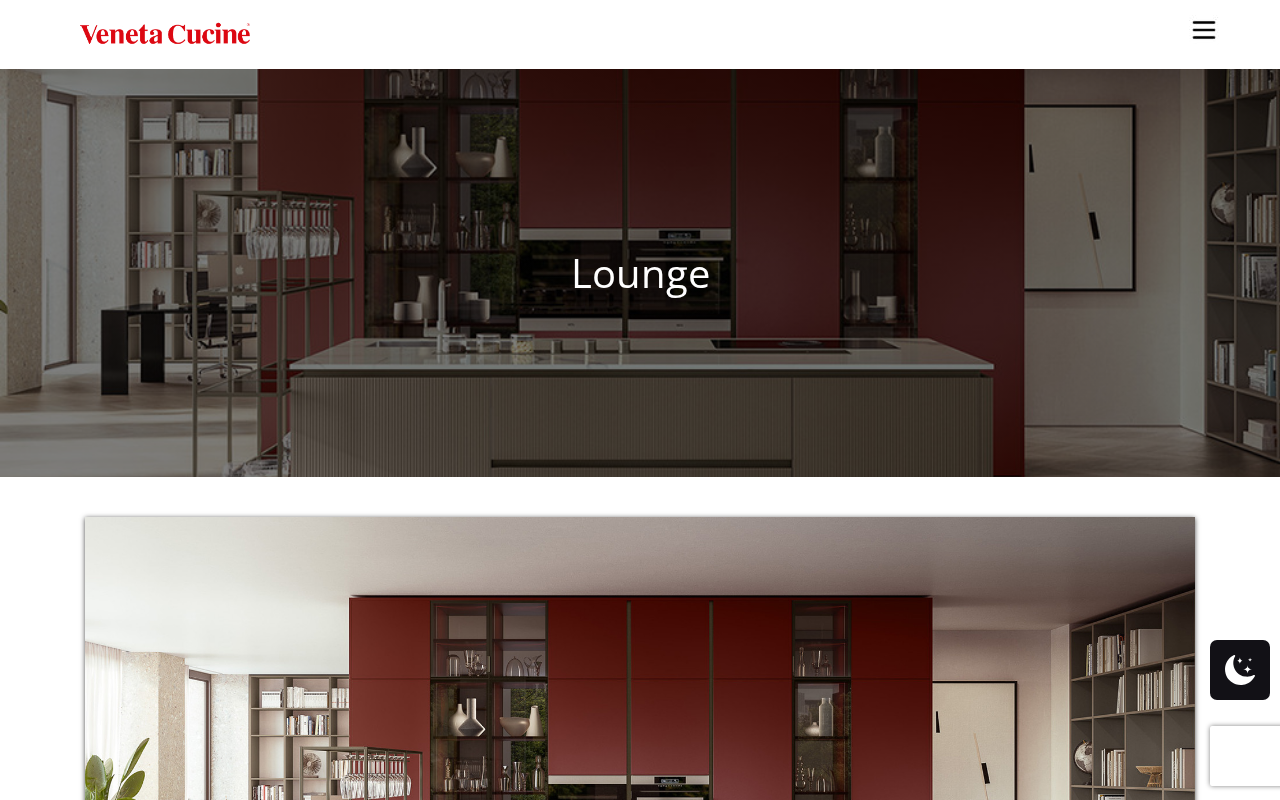 scroll, scrollTop: 0, scrollLeft: 0, axis: both 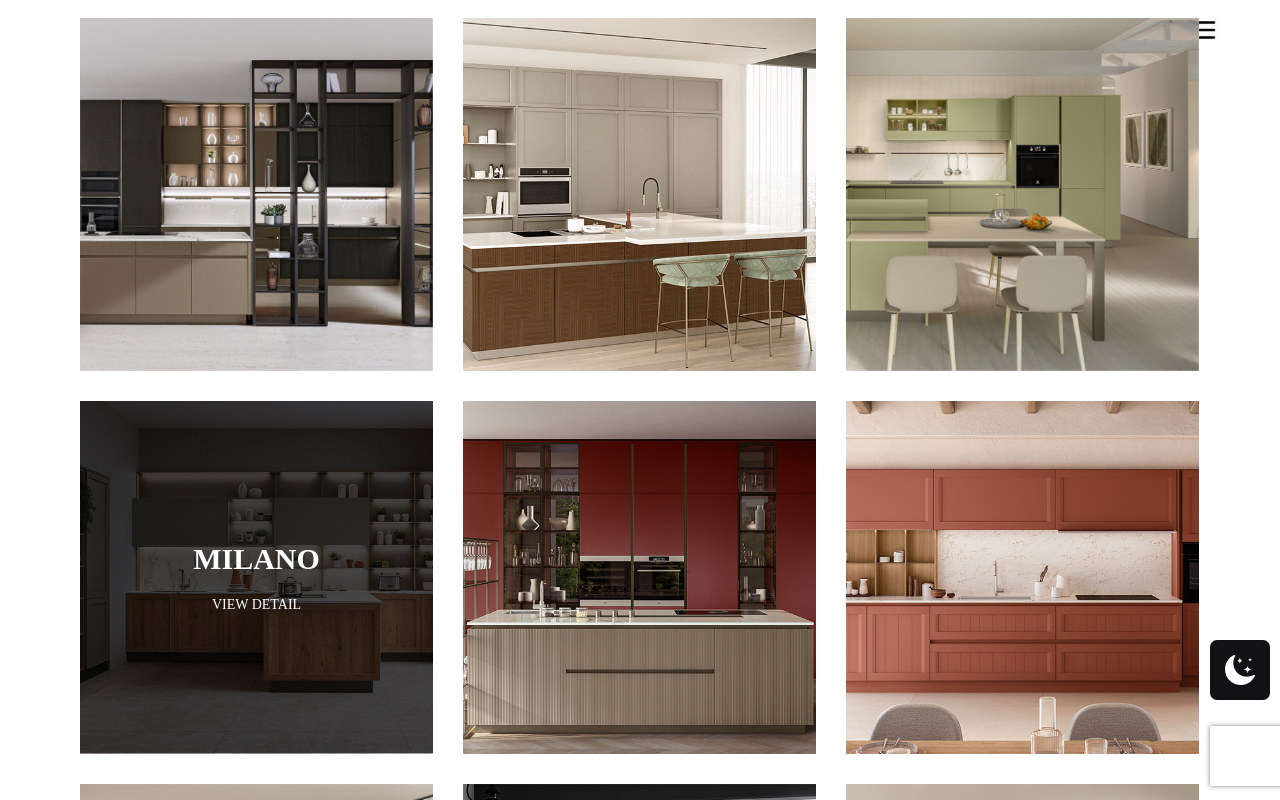 click on "[CITY]" at bounding box center [256, 558] 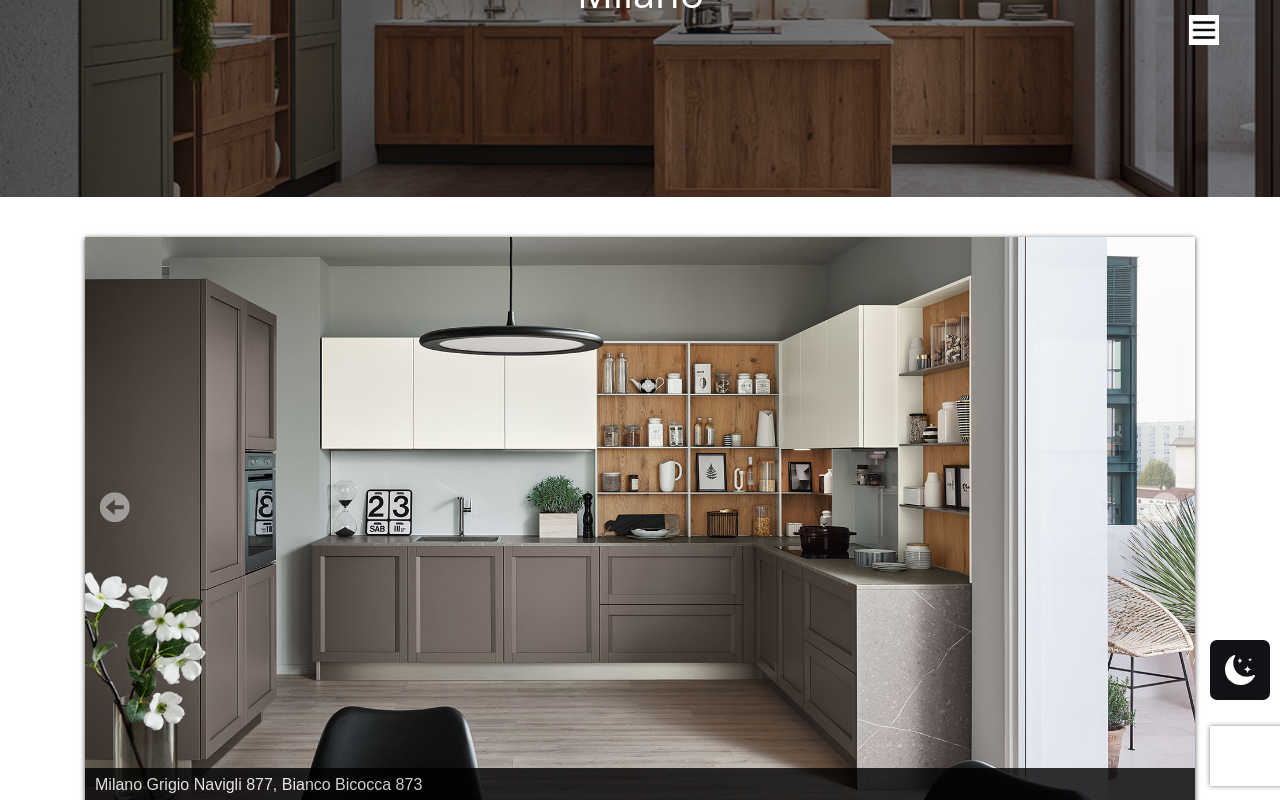 scroll, scrollTop: 289, scrollLeft: 0, axis: vertical 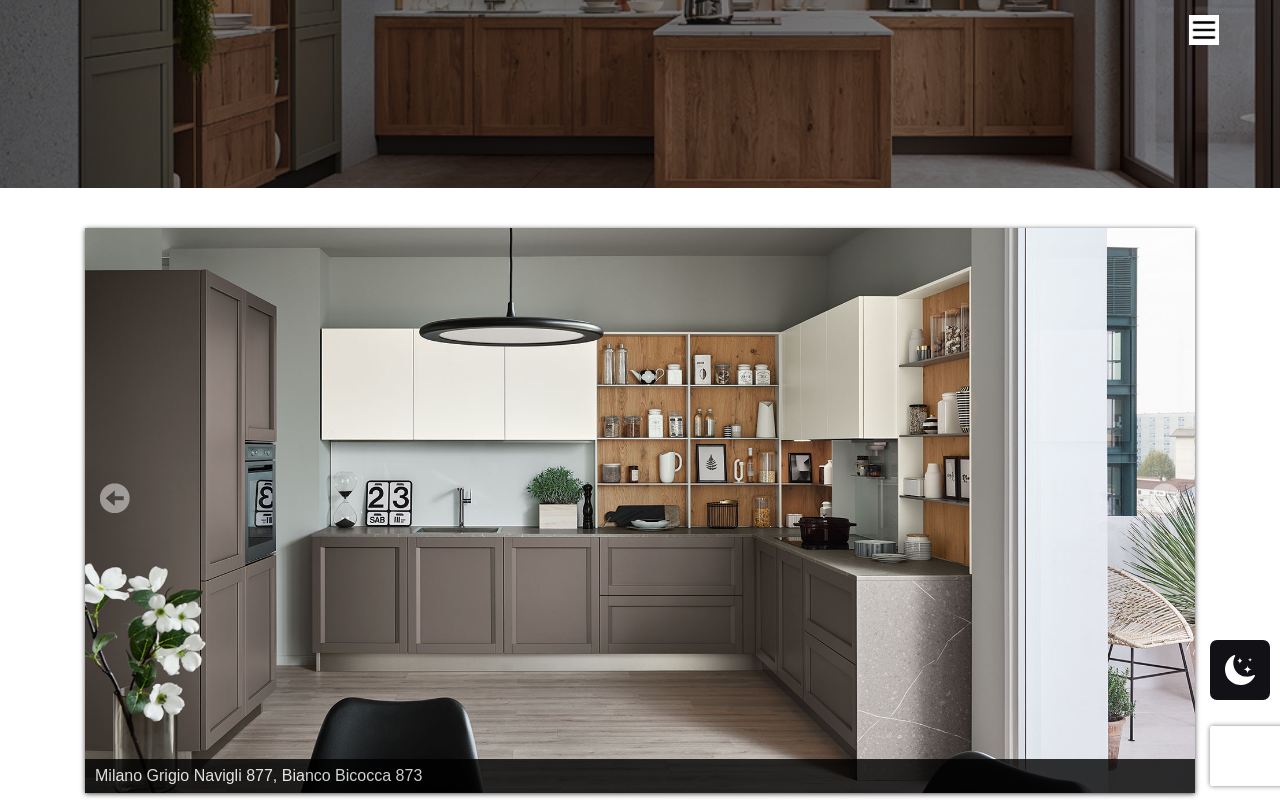 click on "Next" at bounding box center [1165, 498] 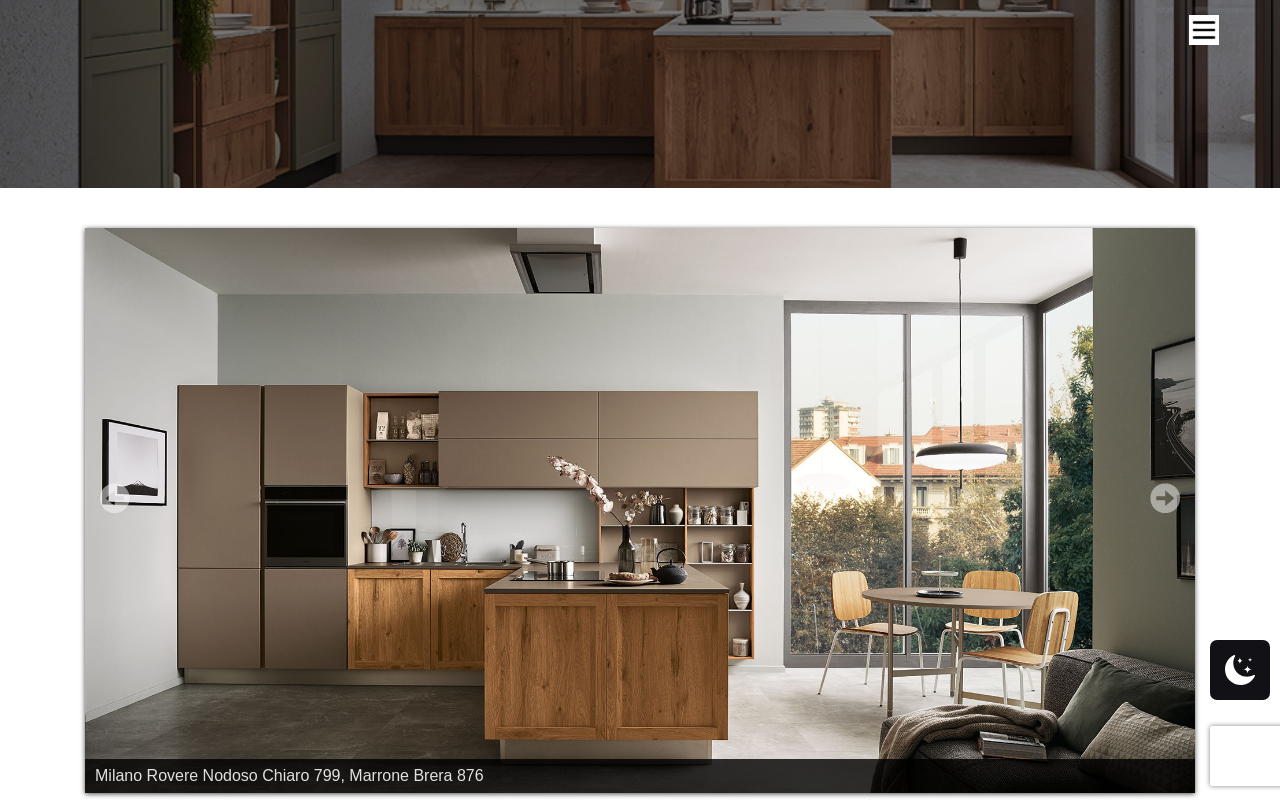 click on "Next" at bounding box center (1165, 498) 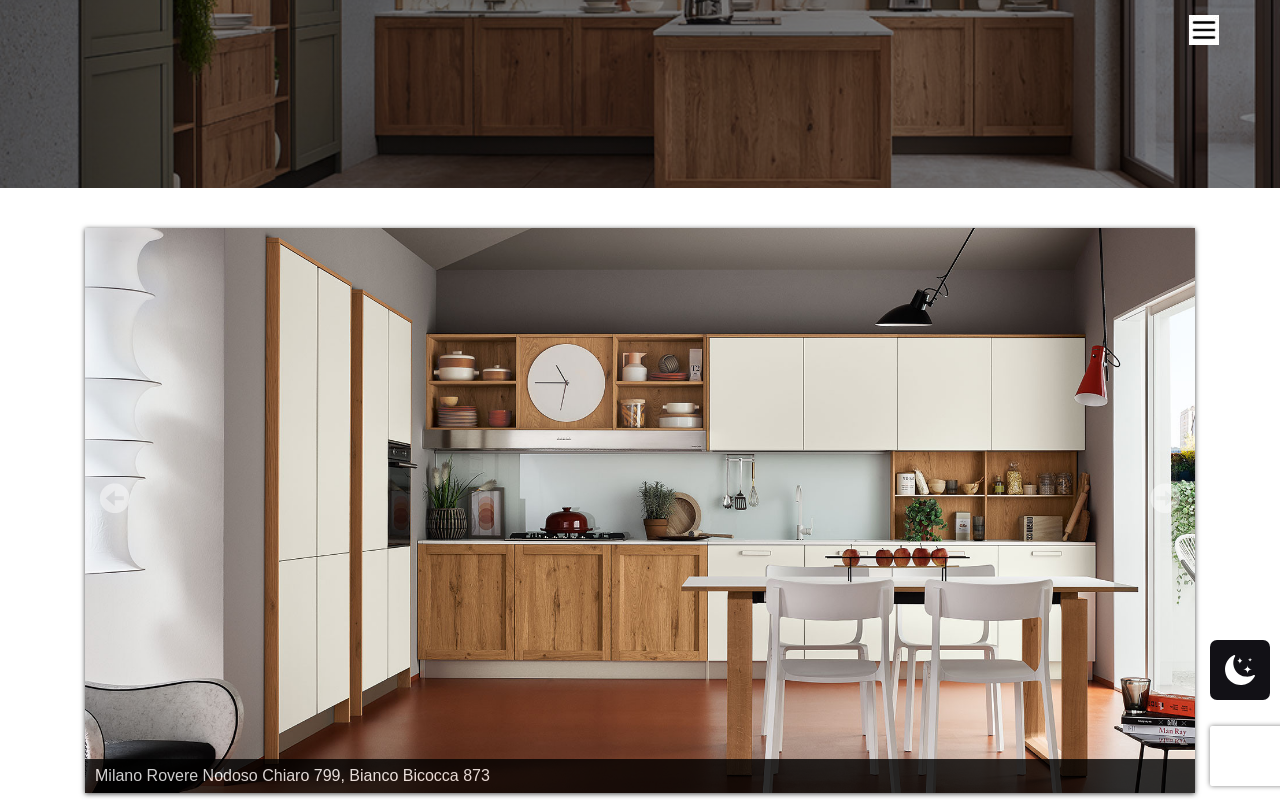 click on "Next" at bounding box center [1165, 498] 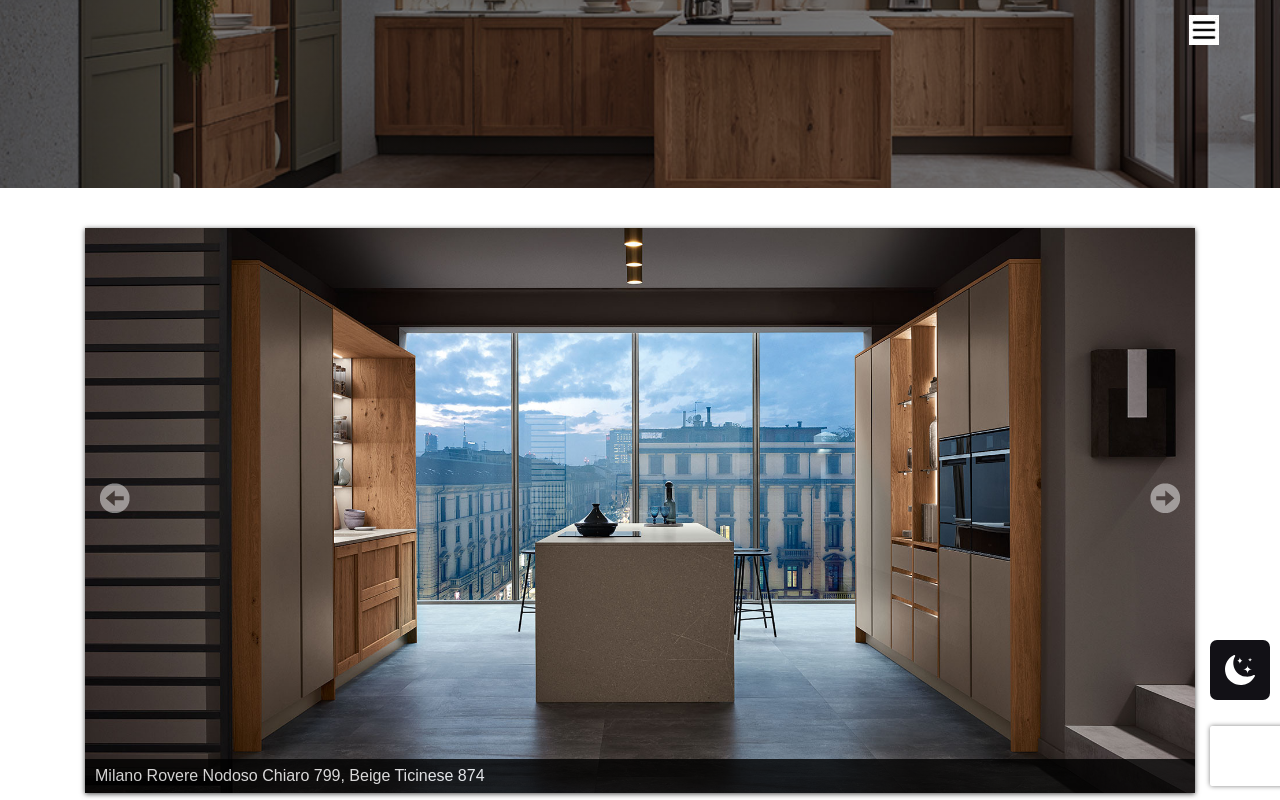 click on "Next" at bounding box center [1165, 498] 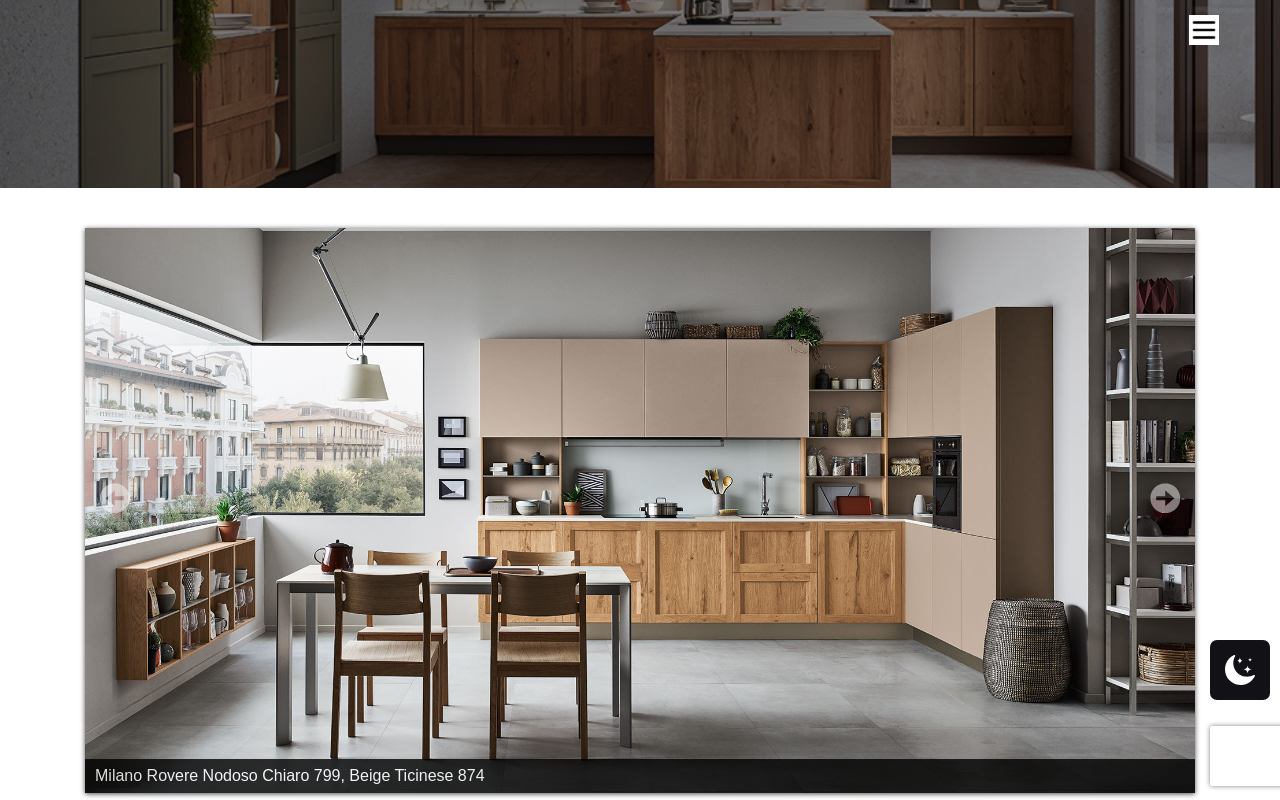 click on "Next" at bounding box center (1165, 498) 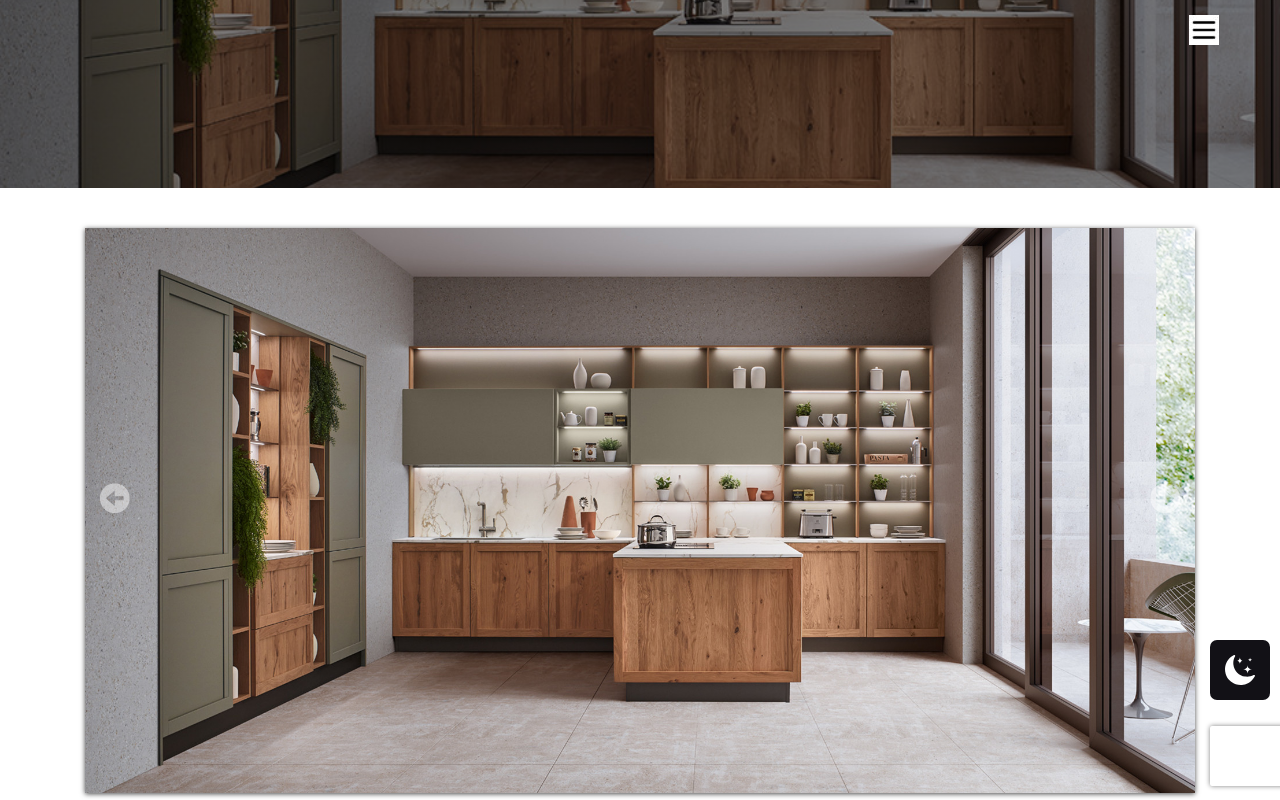 click on "Next" at bounding box center (1165, 498) 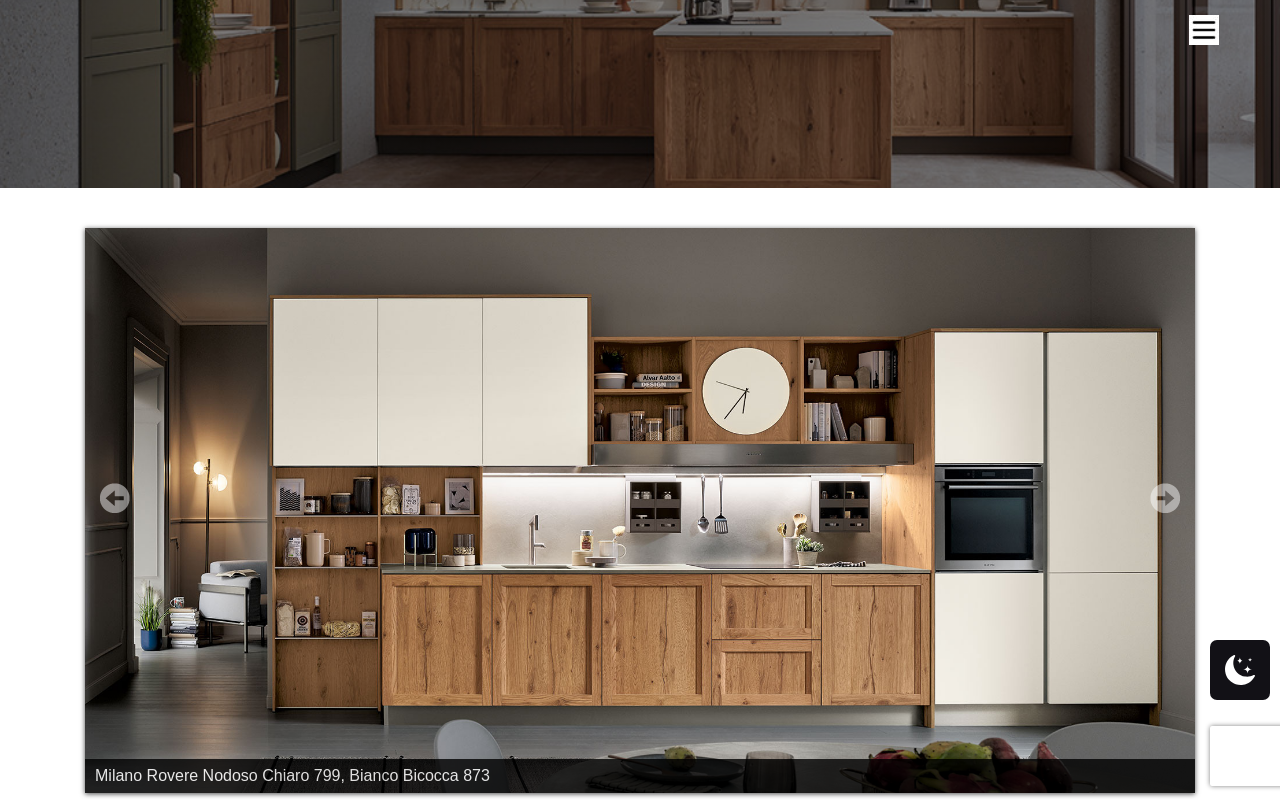 click on "Next" at bounding box center (1165, 498) 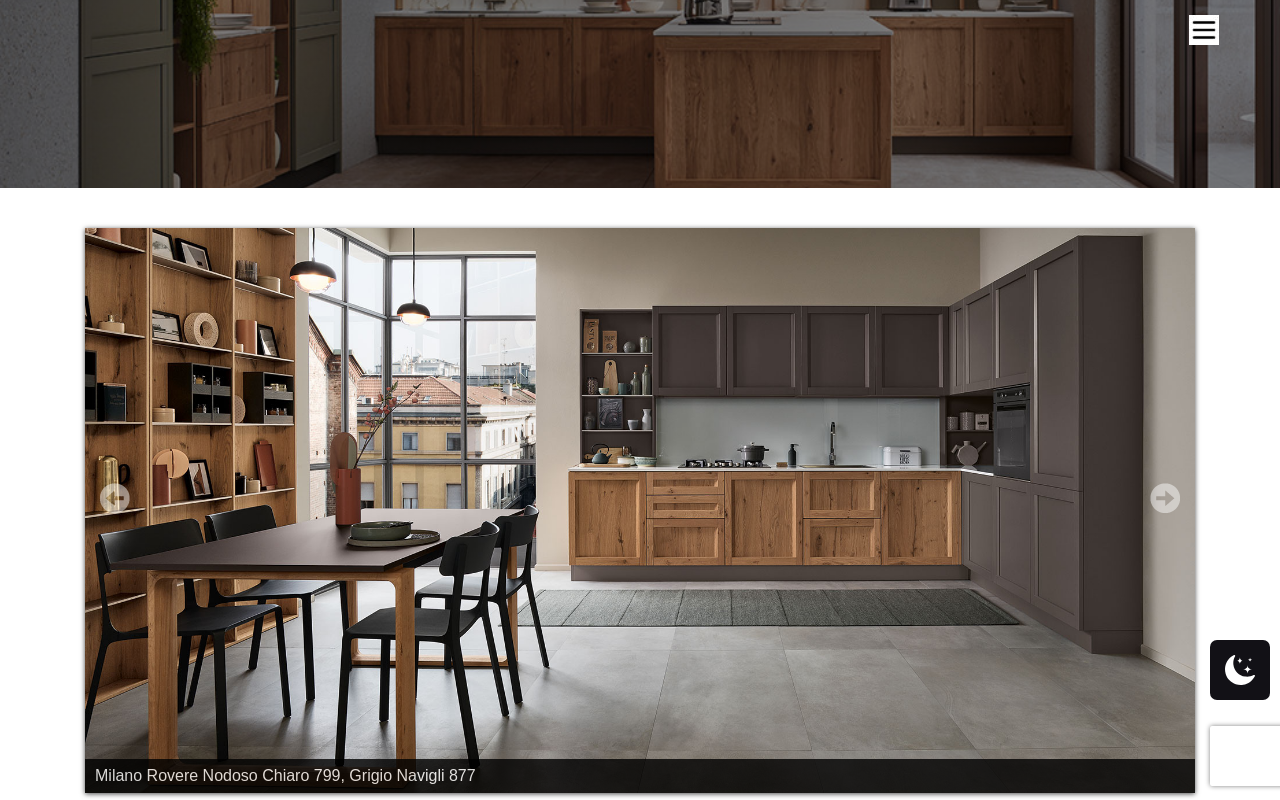 click on "Next" at bounding box center [1165, 498] 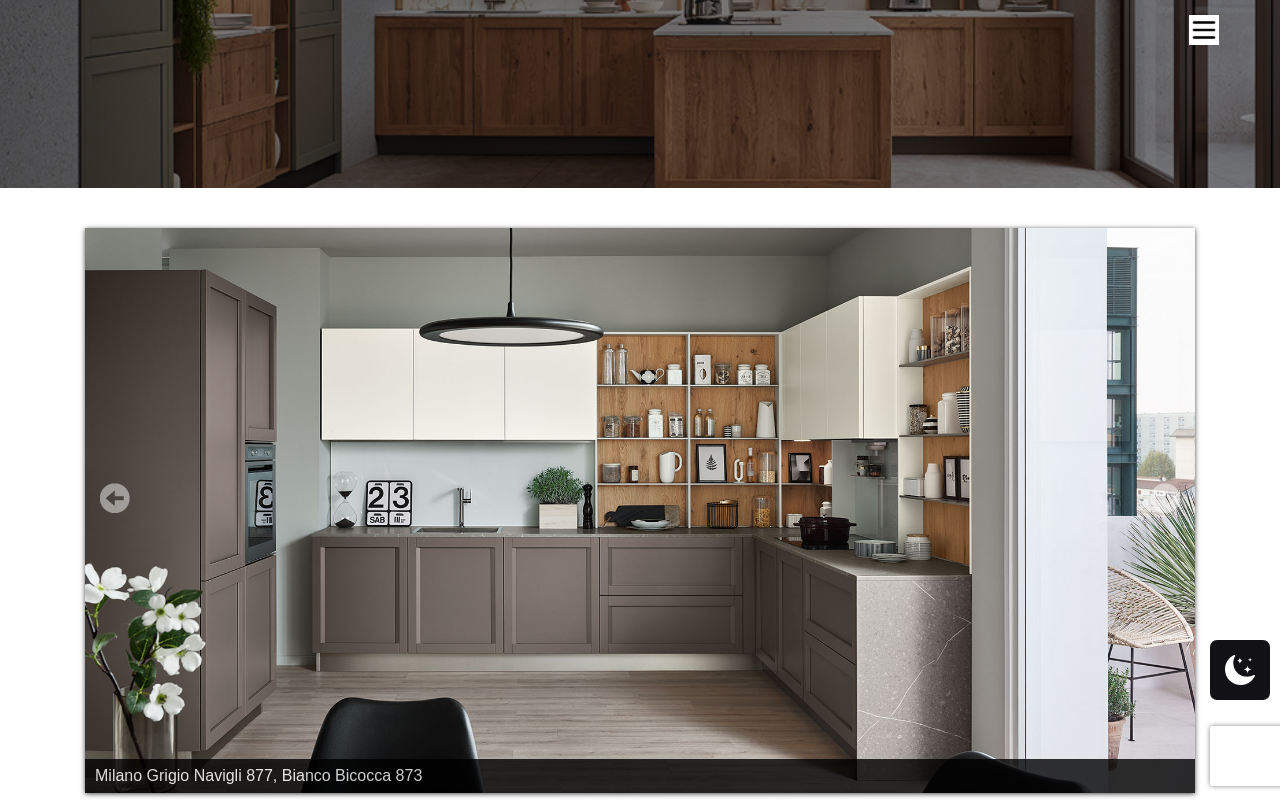 click on "Next" at bounding box center (1165, 498) 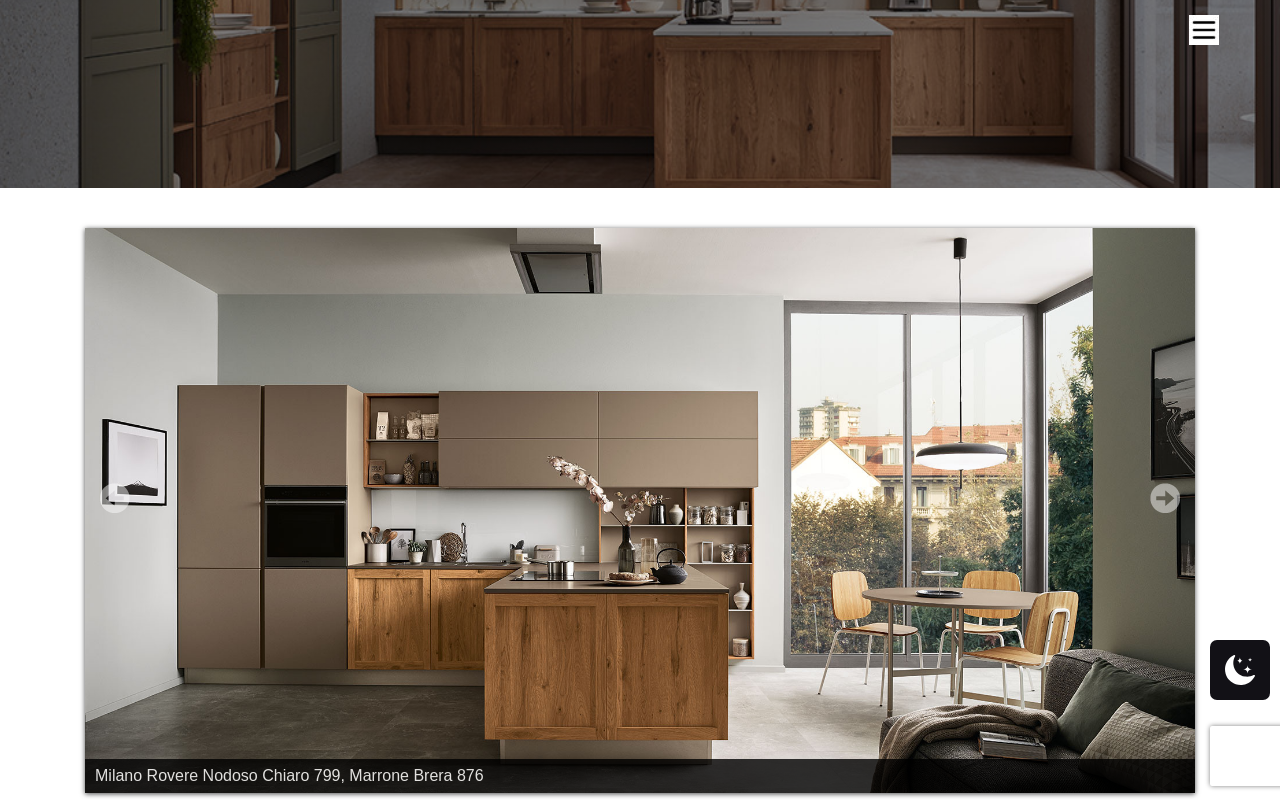 click on "Next" at bounding box center [1165, 498] 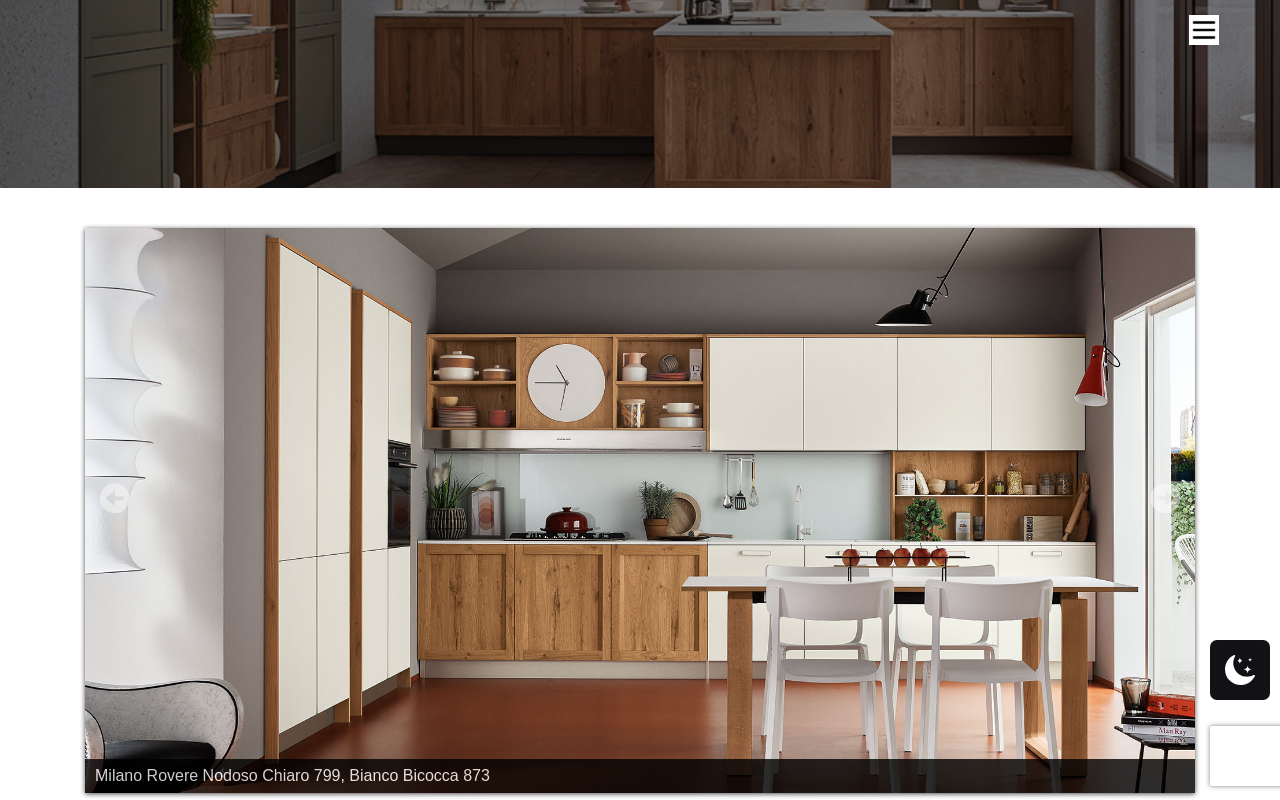 click on "Next" at bounding box center (1165, 498) 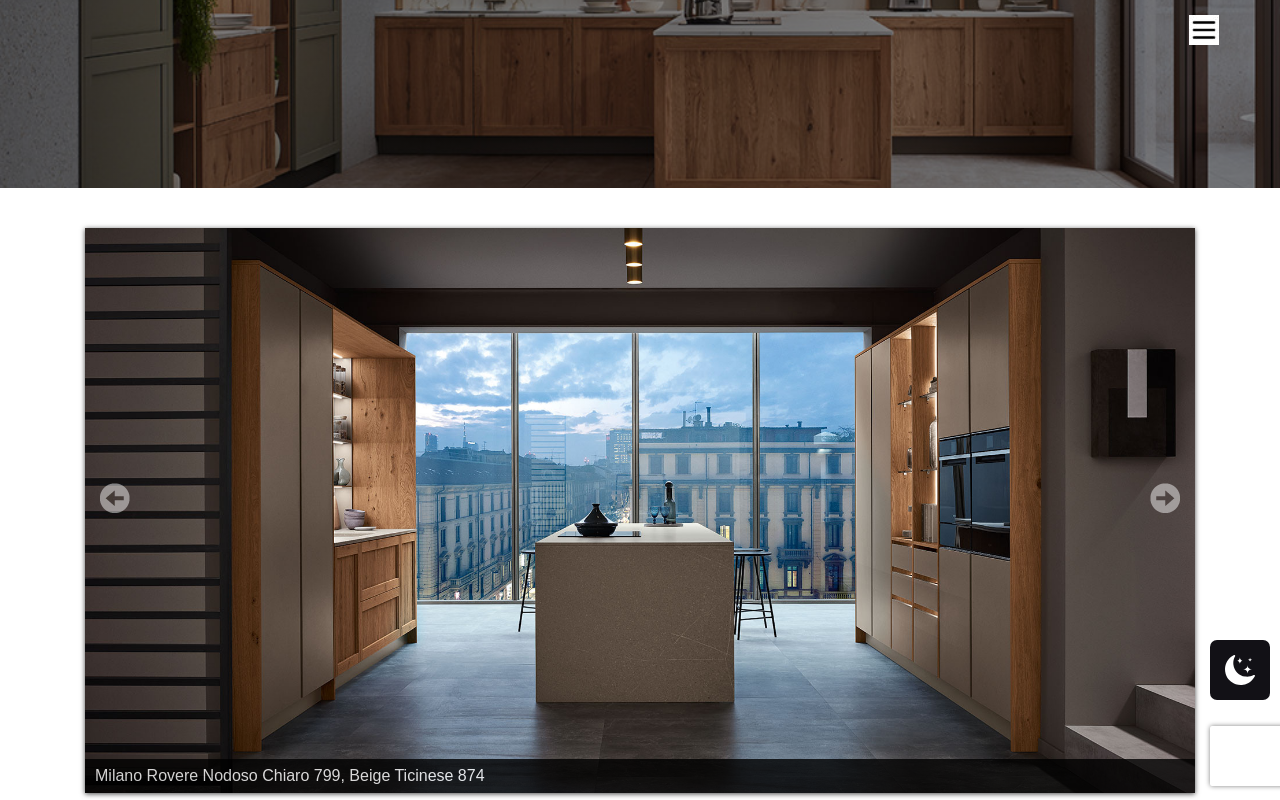 click on "Next" at bounding box center [1165, 498] 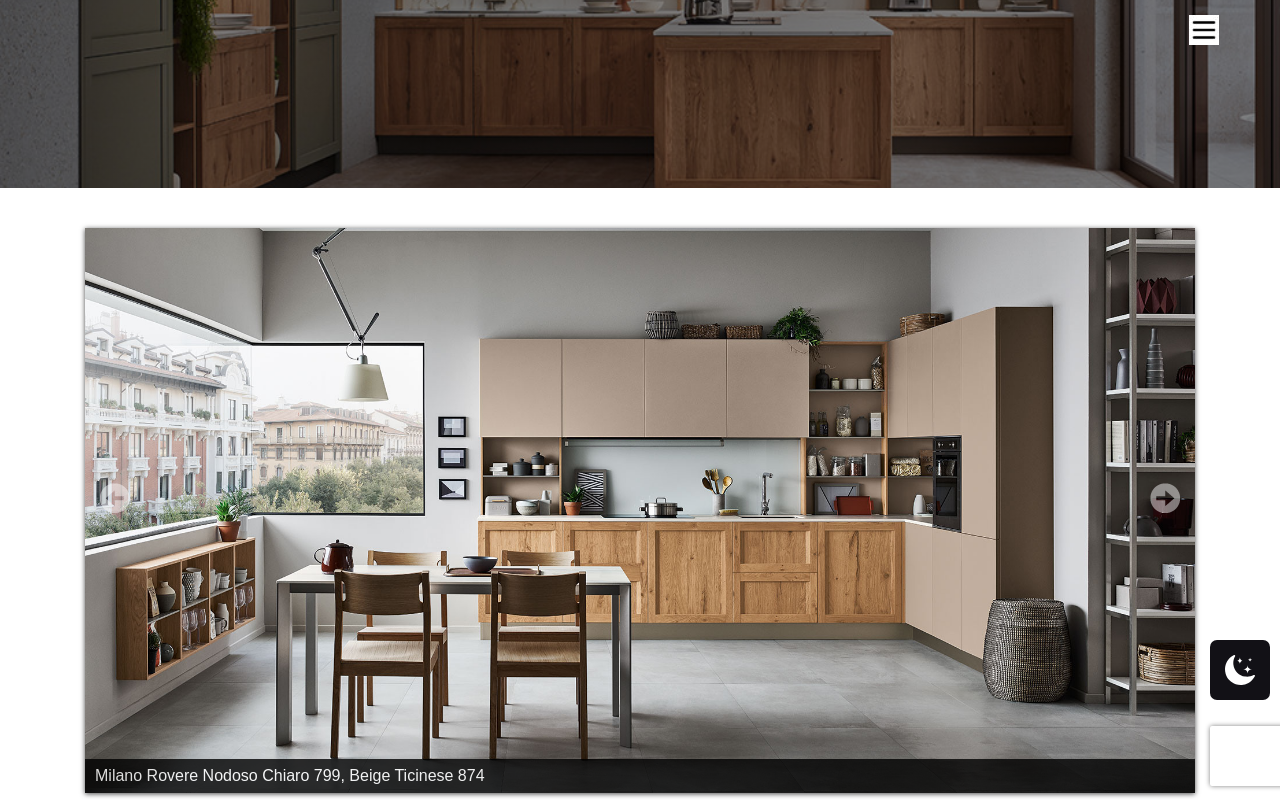 click on "Next" at bounding box center (1165, 498) 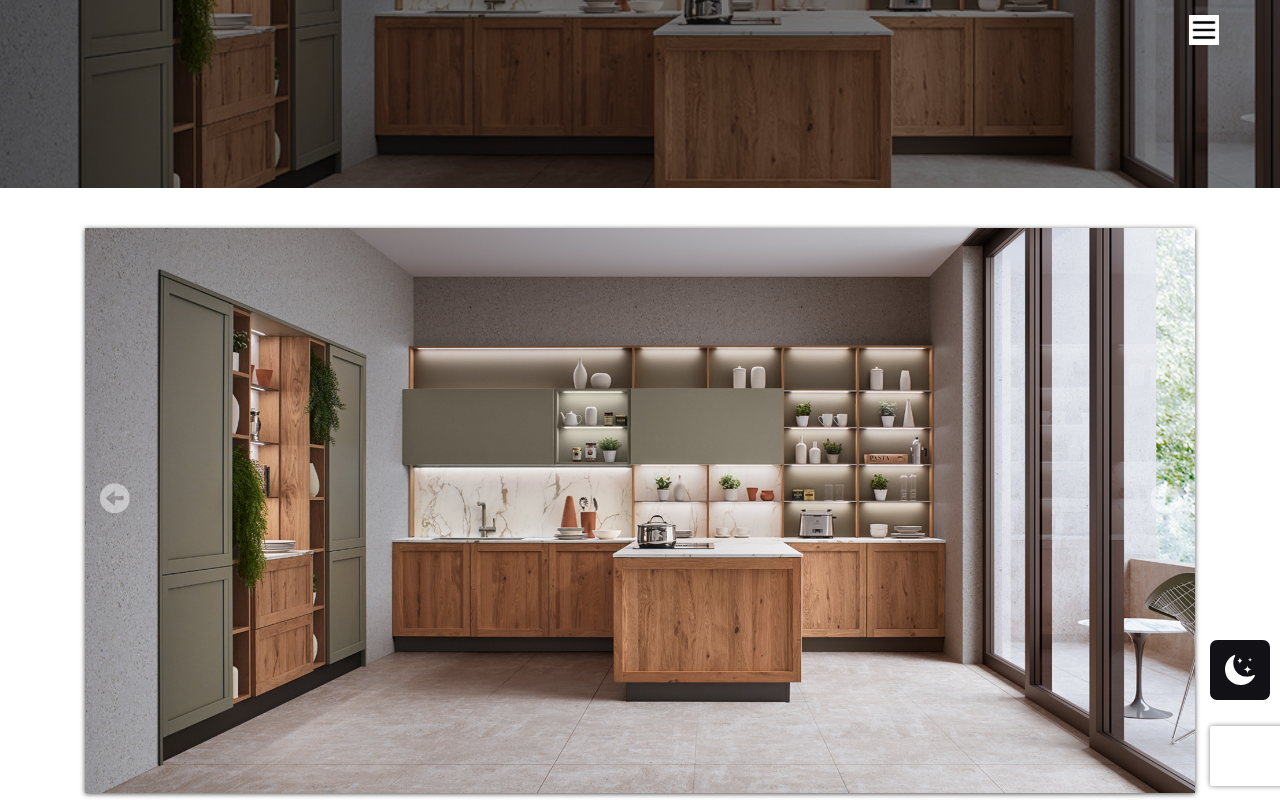 click on "Next" at bounding box center (1165, 498) 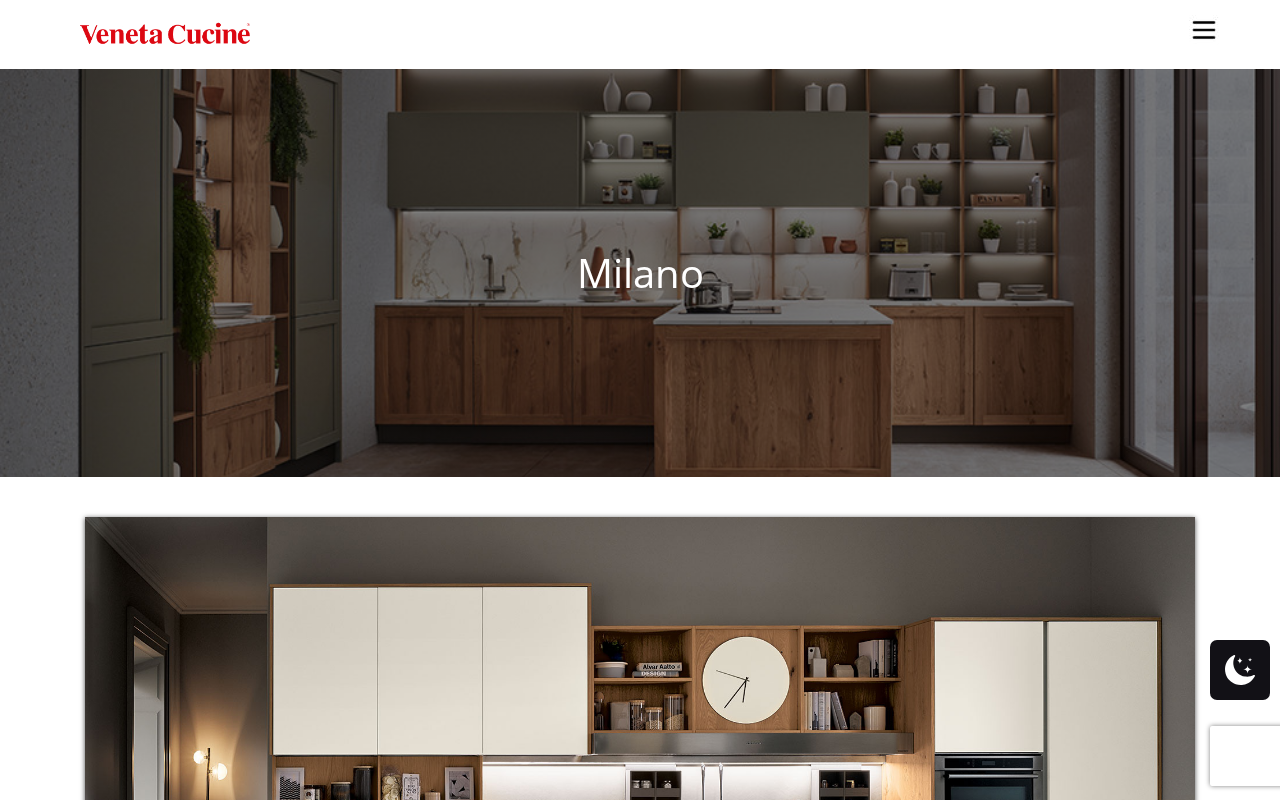 scroll, scrollTop: 0, scrollLeft: 0, axis: both 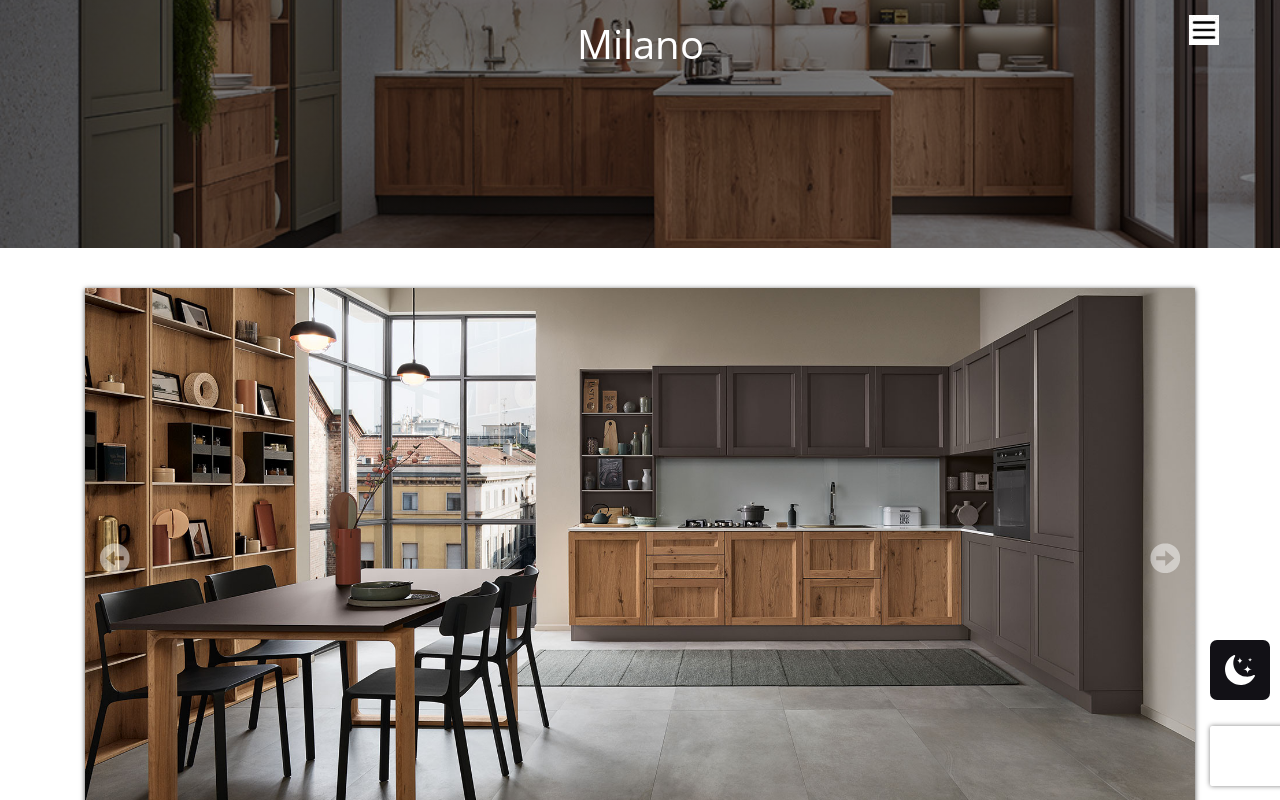 click on "Next" at bounding box center [1165, 558] 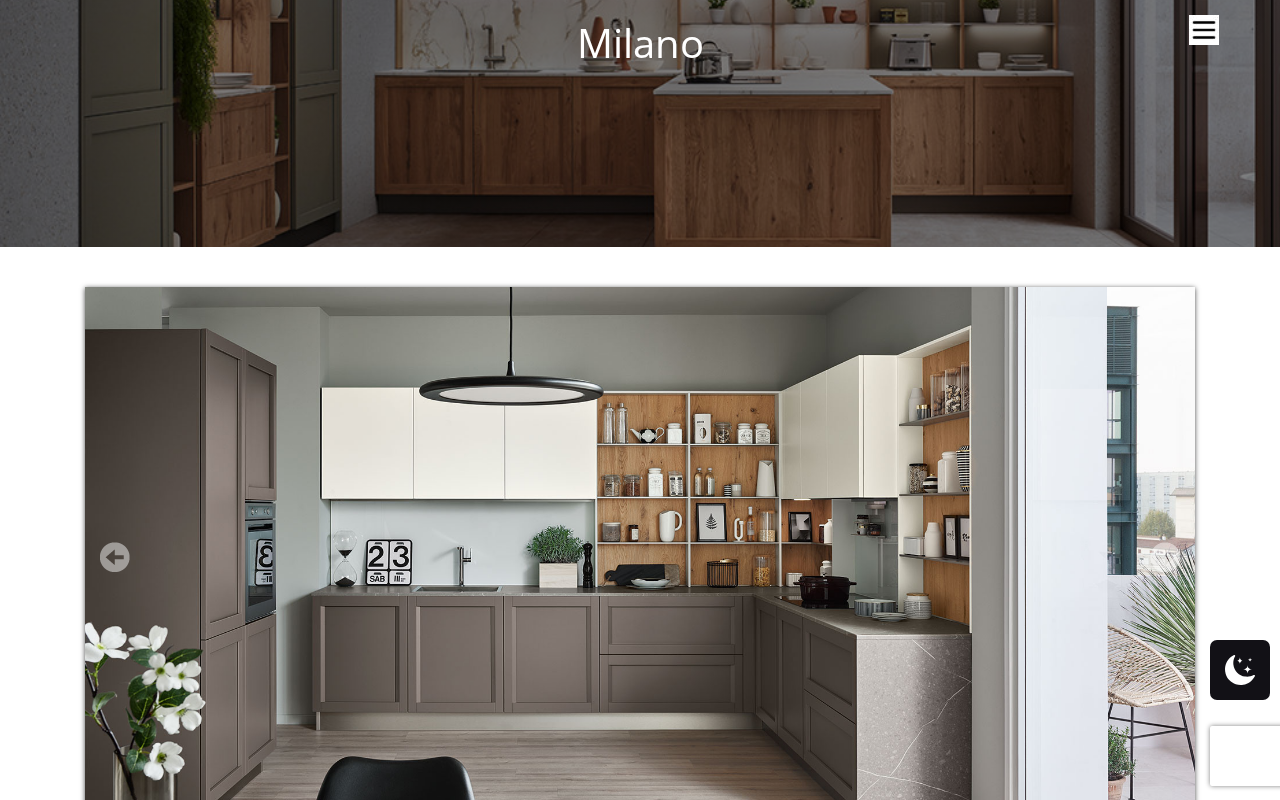 scroll, scrollTop: 230, scrollLeft: 0, axis: vertical 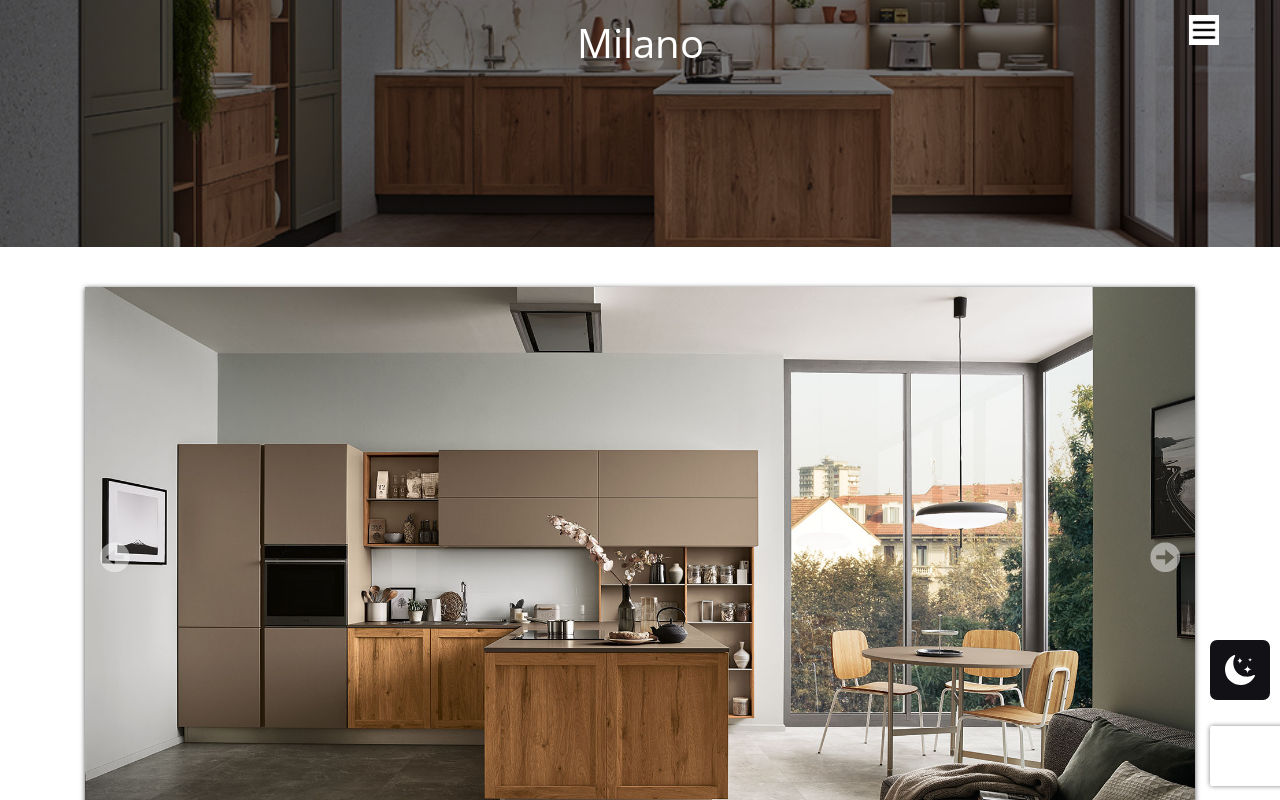 click on "Next" at bounding box center [1165, 557] 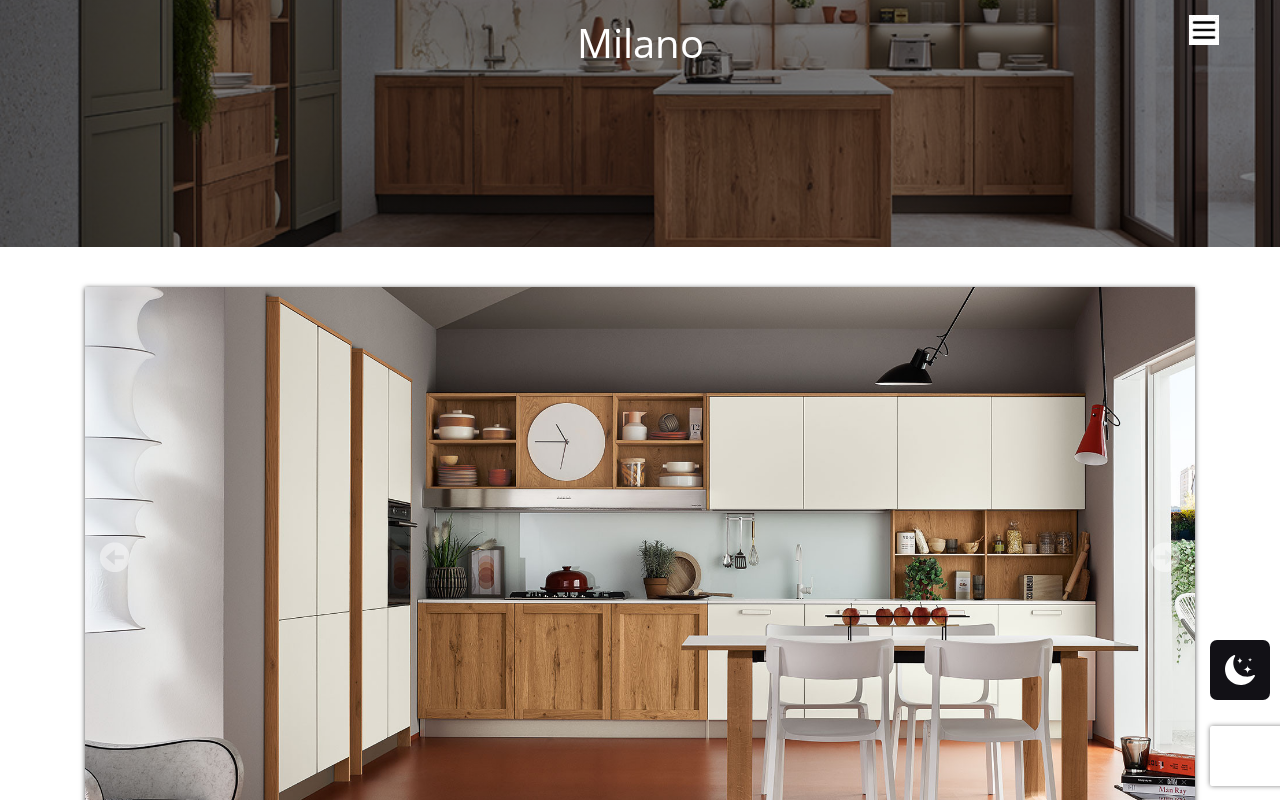 click on "Next" at bounding box center (1165, 557) 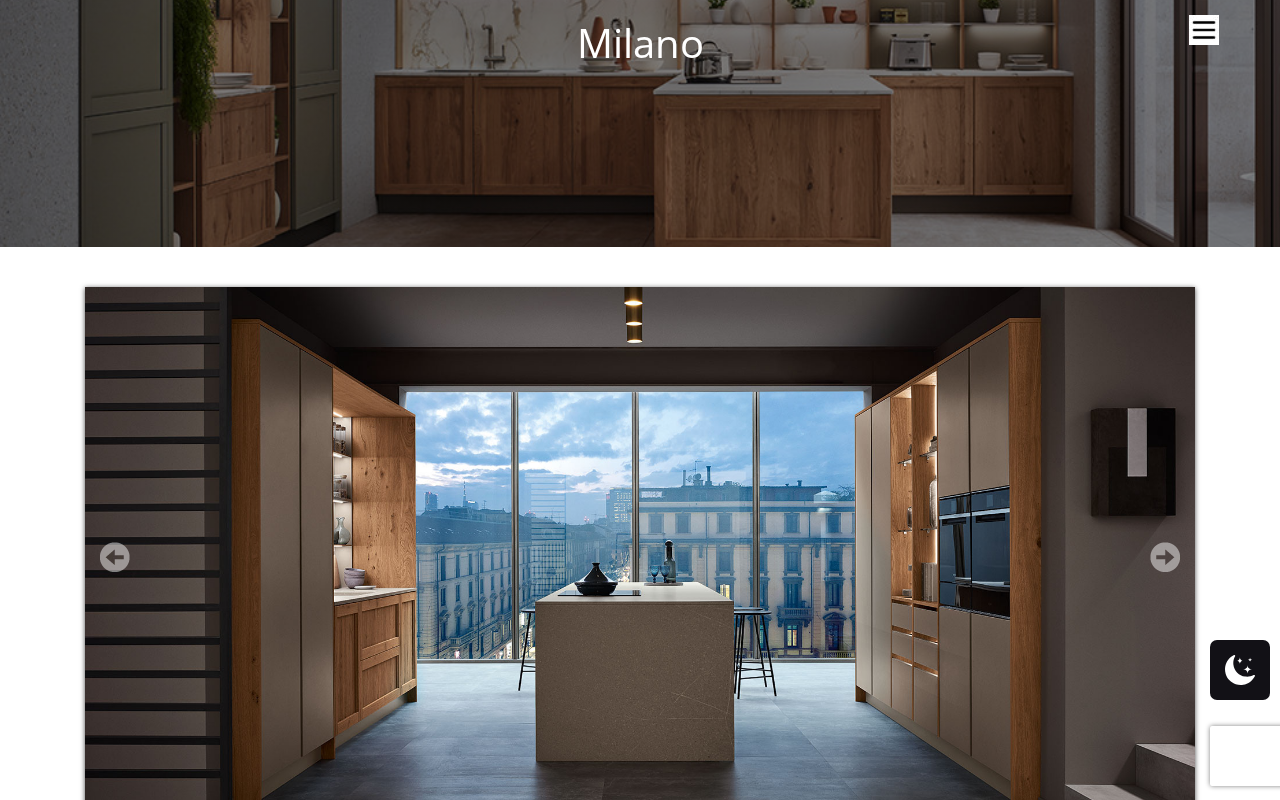 click on "Next" at bounding box center (1165, 557) 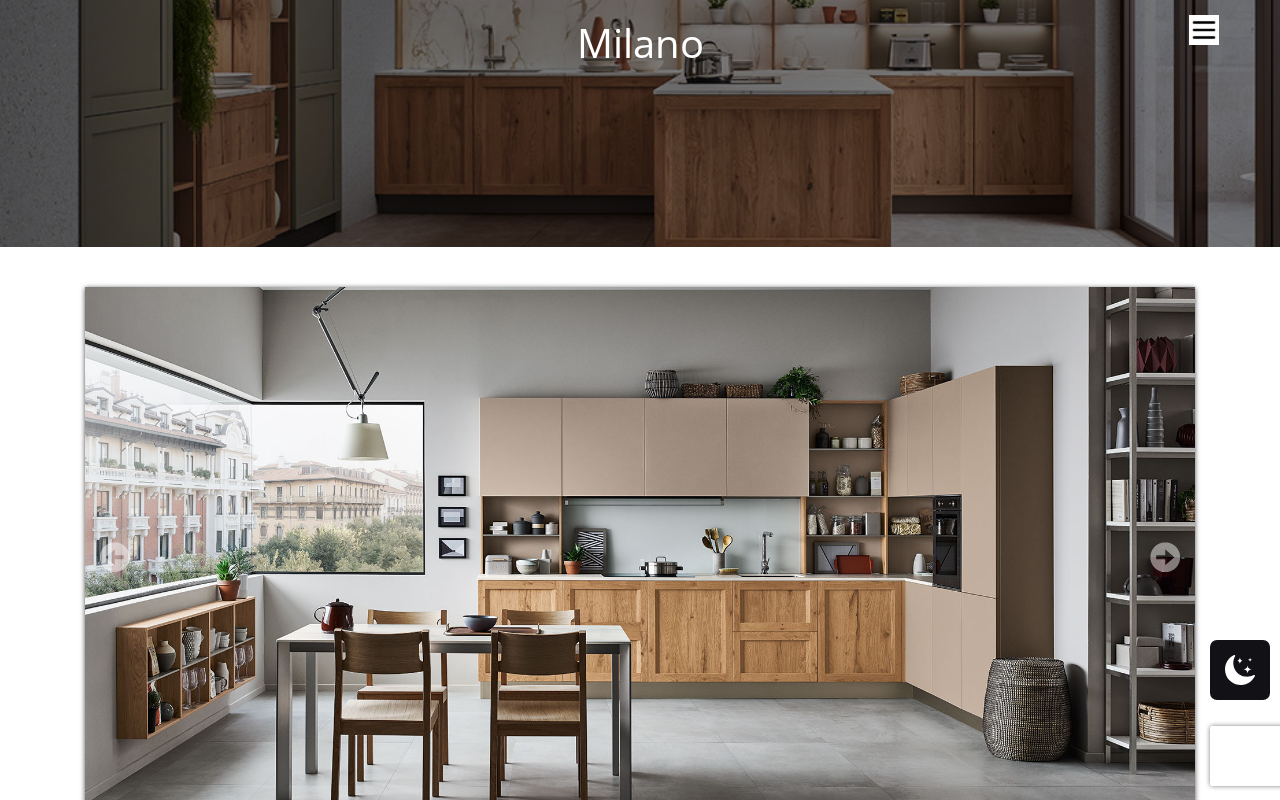 click on "Next" at bounding box center (1165, 557) 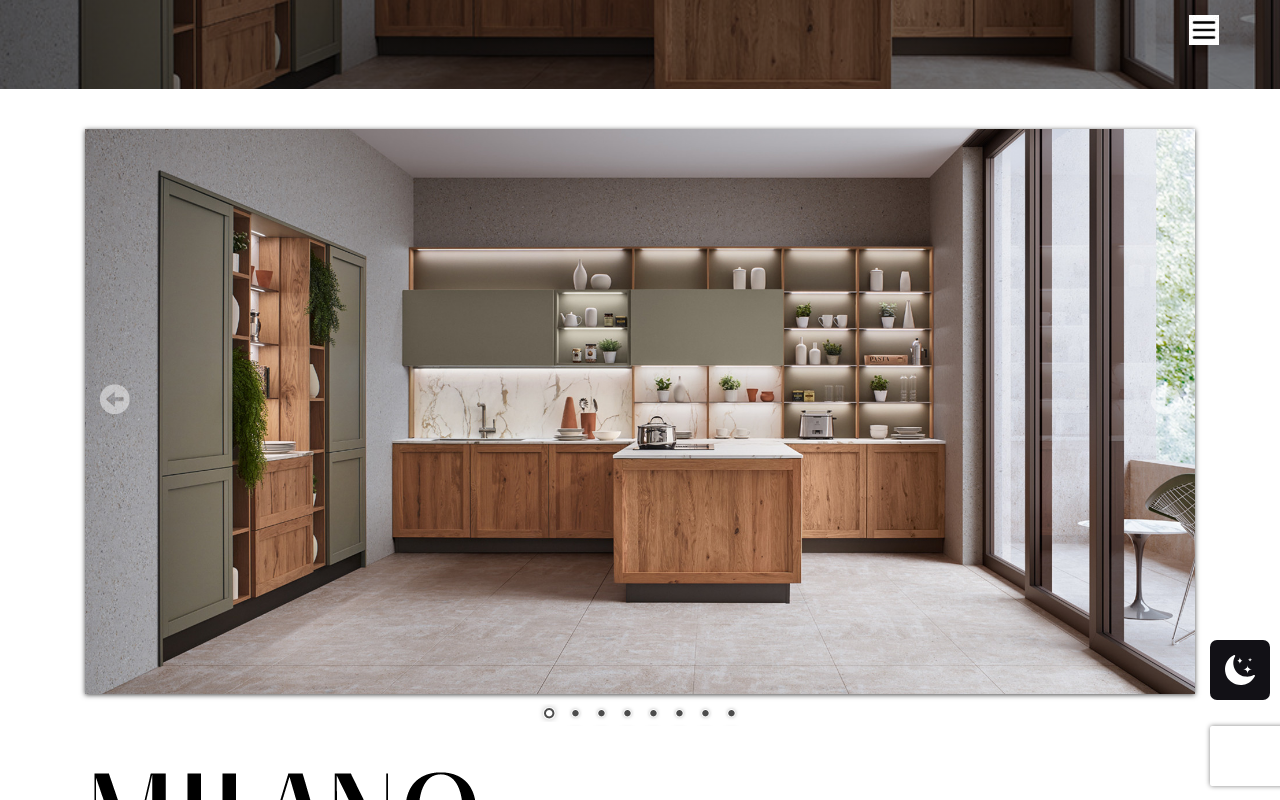 scroll, scrollTop: 411, scrollLeft: 0, axis: vertical 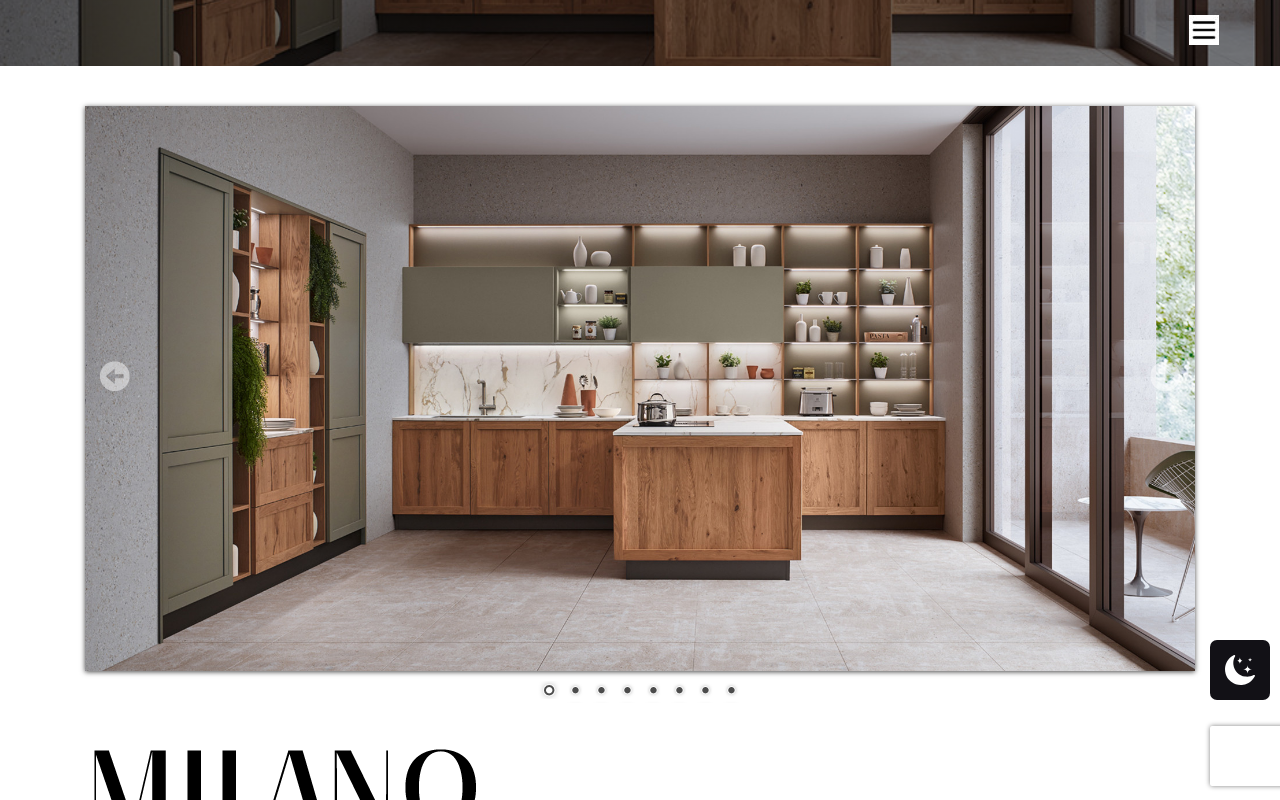 click on "Prev" at bounding box center (115, 376) 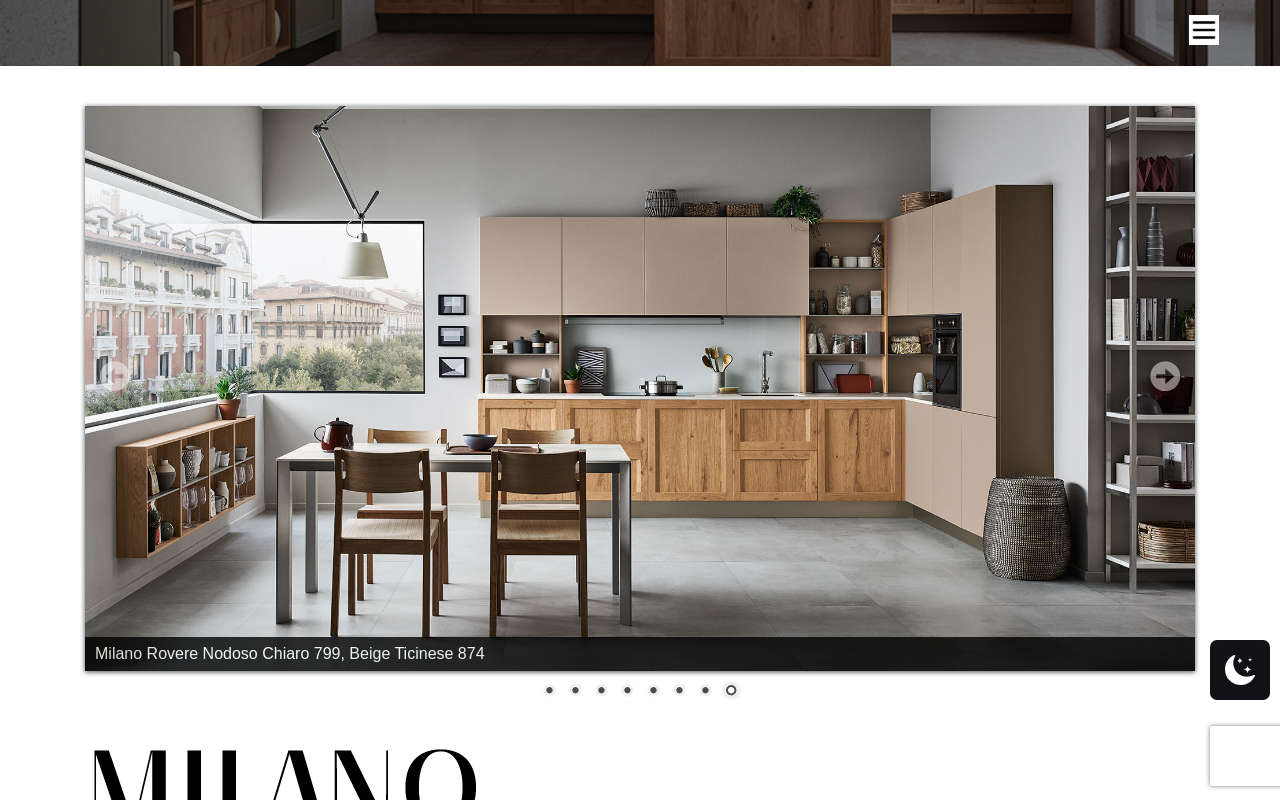 click on "Next" at bounding box center (1165, 376) 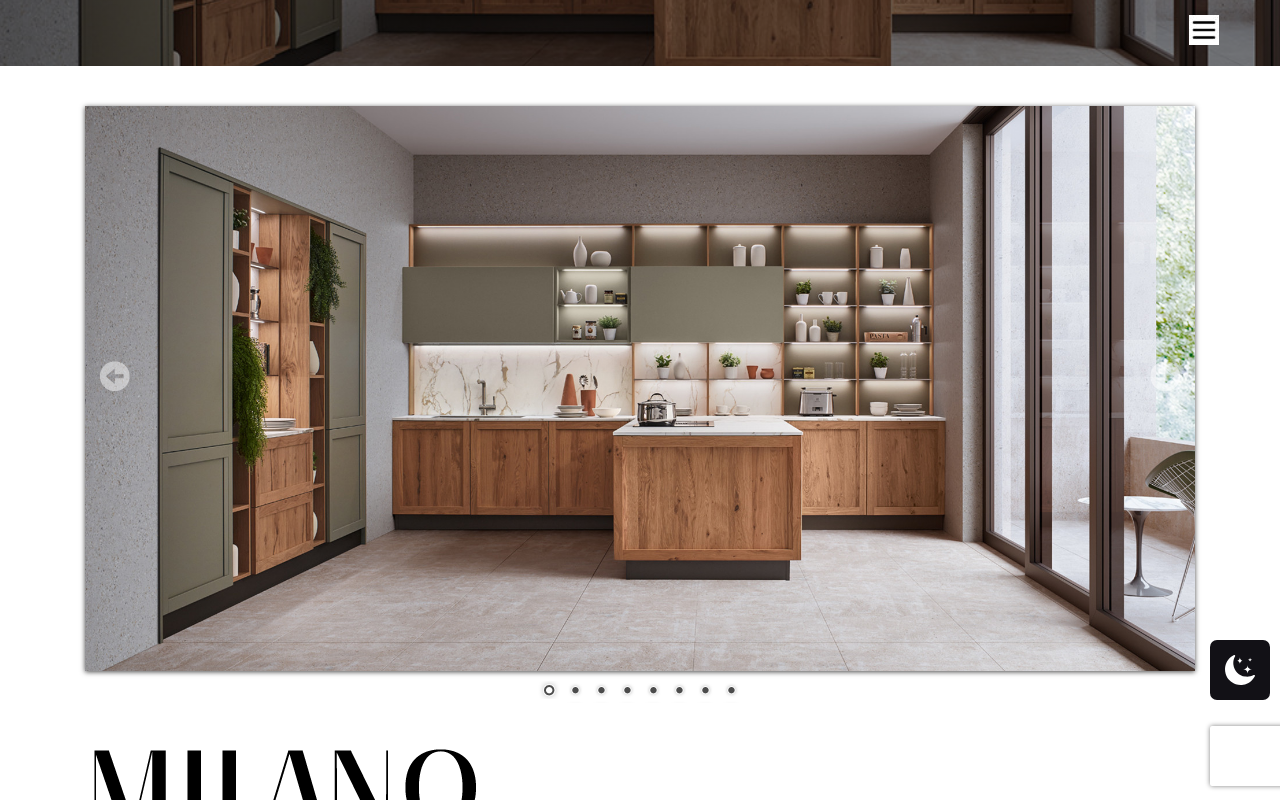 click on "Next" at bounding box center [1165, 376] 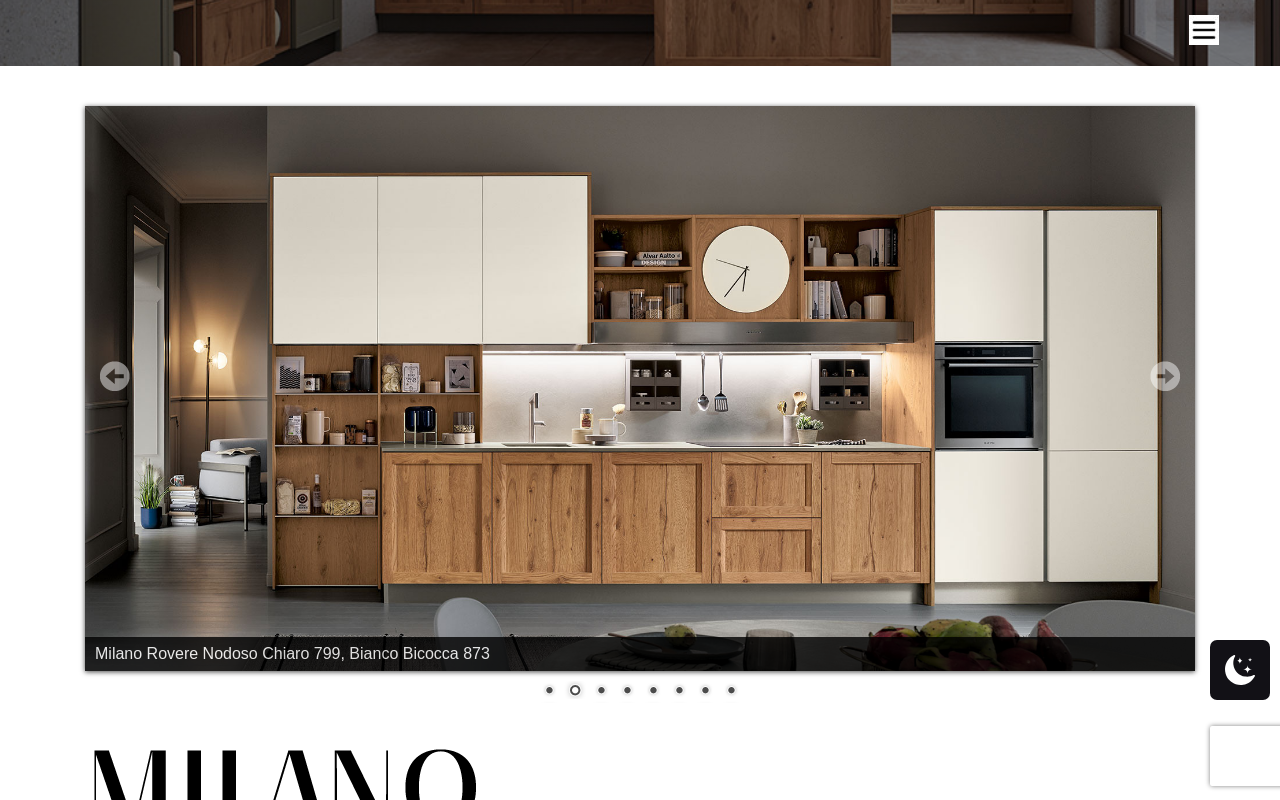 click on "Next" at bounding box center [1165, 376] 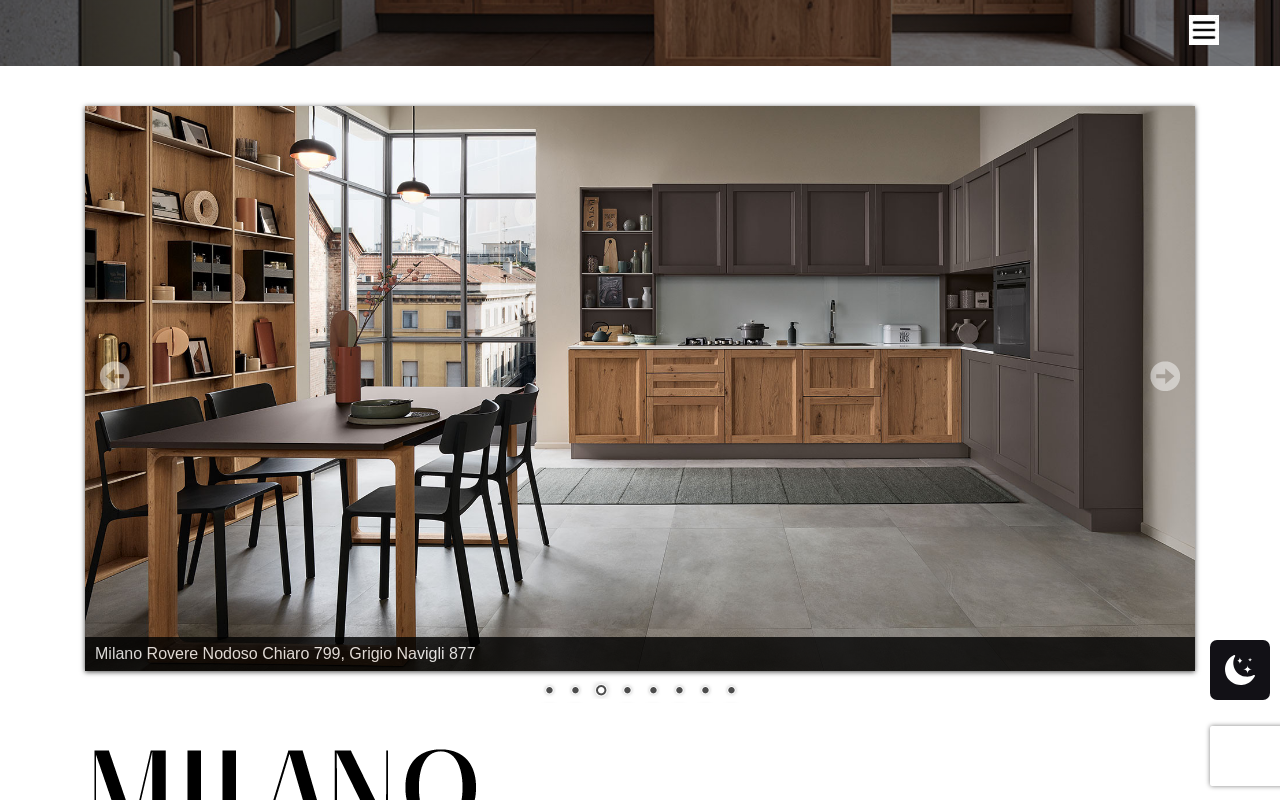 click on "Next" at bounding box center [1165, 376] 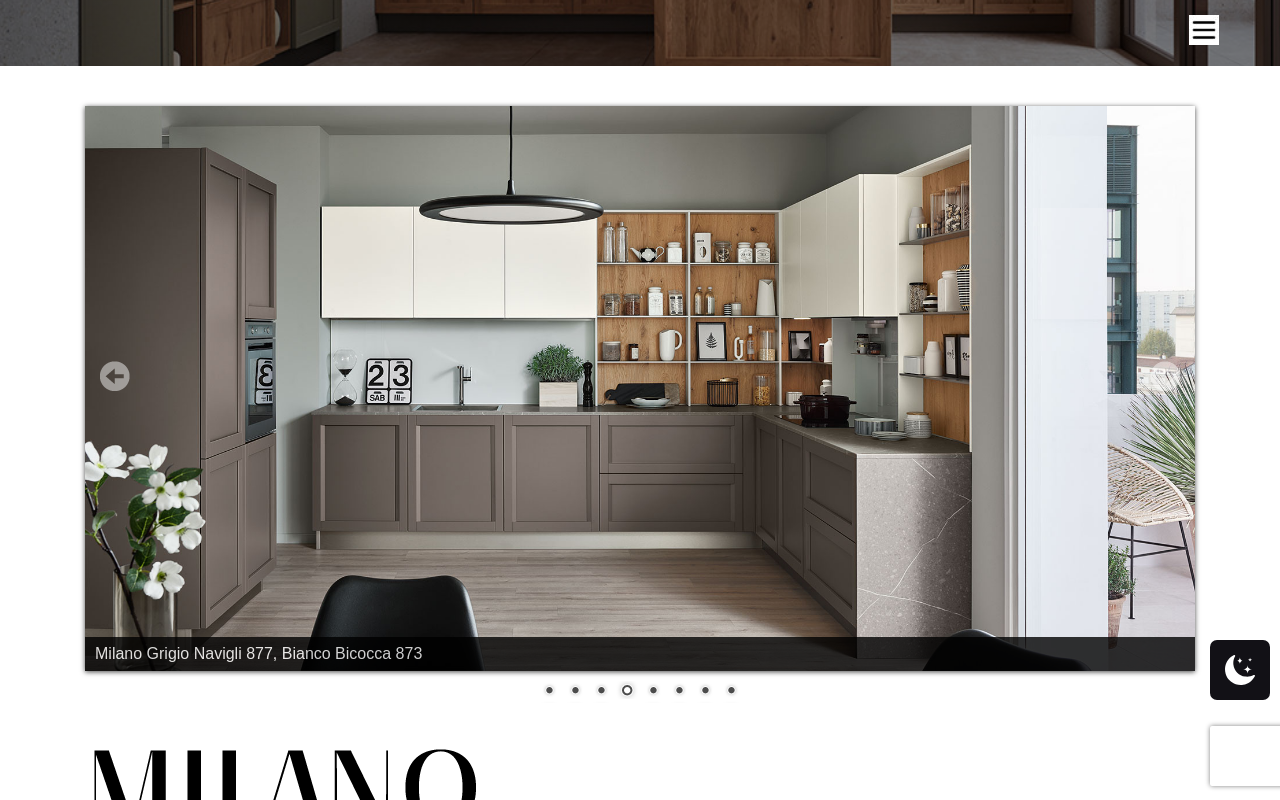 click on "Next" at bounding box center (1165, 376) 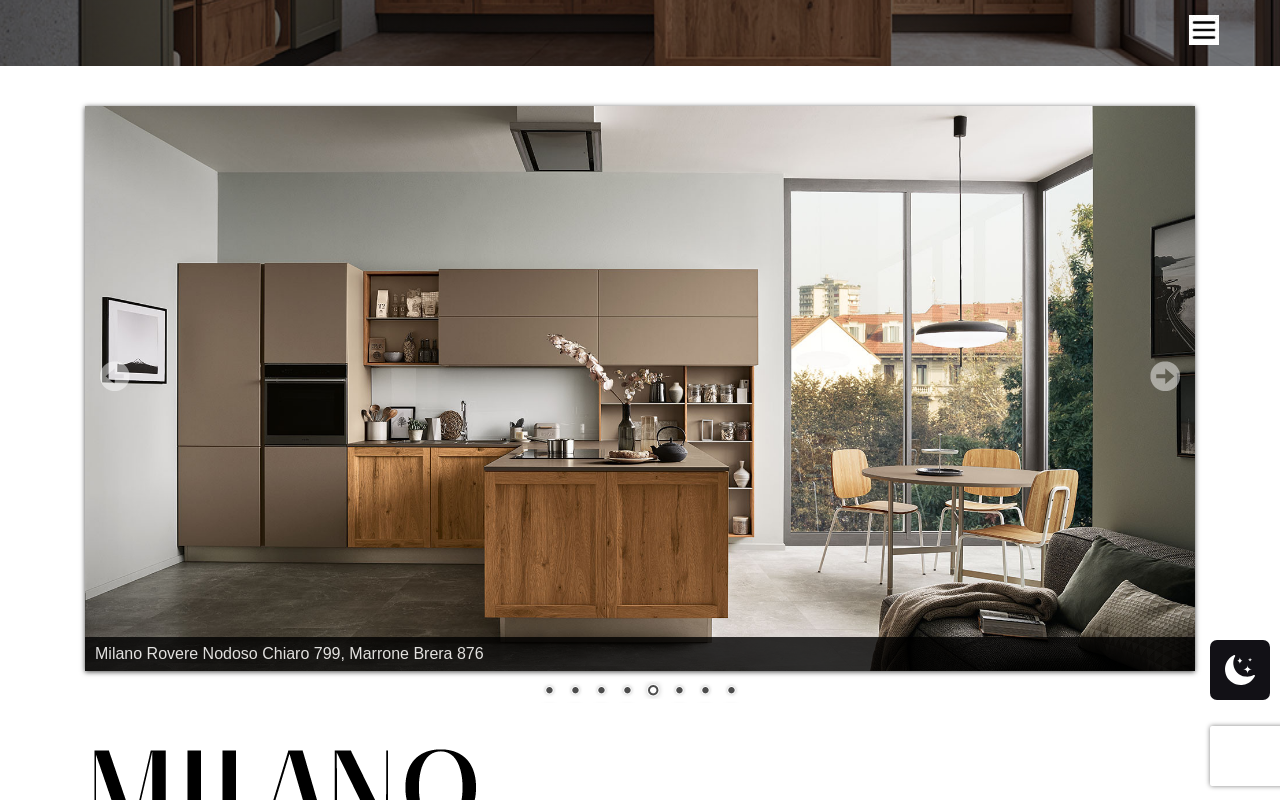 click on "Next" at bounding box center (1165, 376) 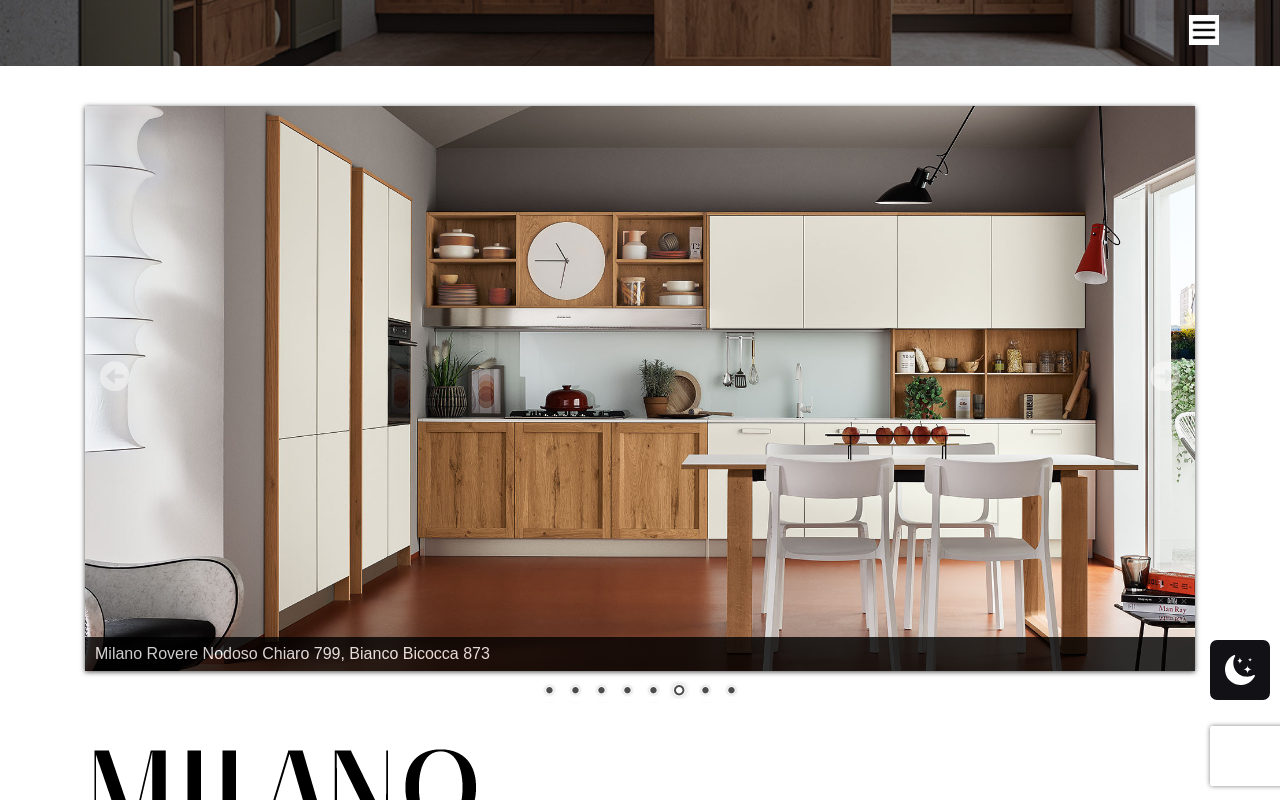 click on "Prev" at bounding box center [115, 376] 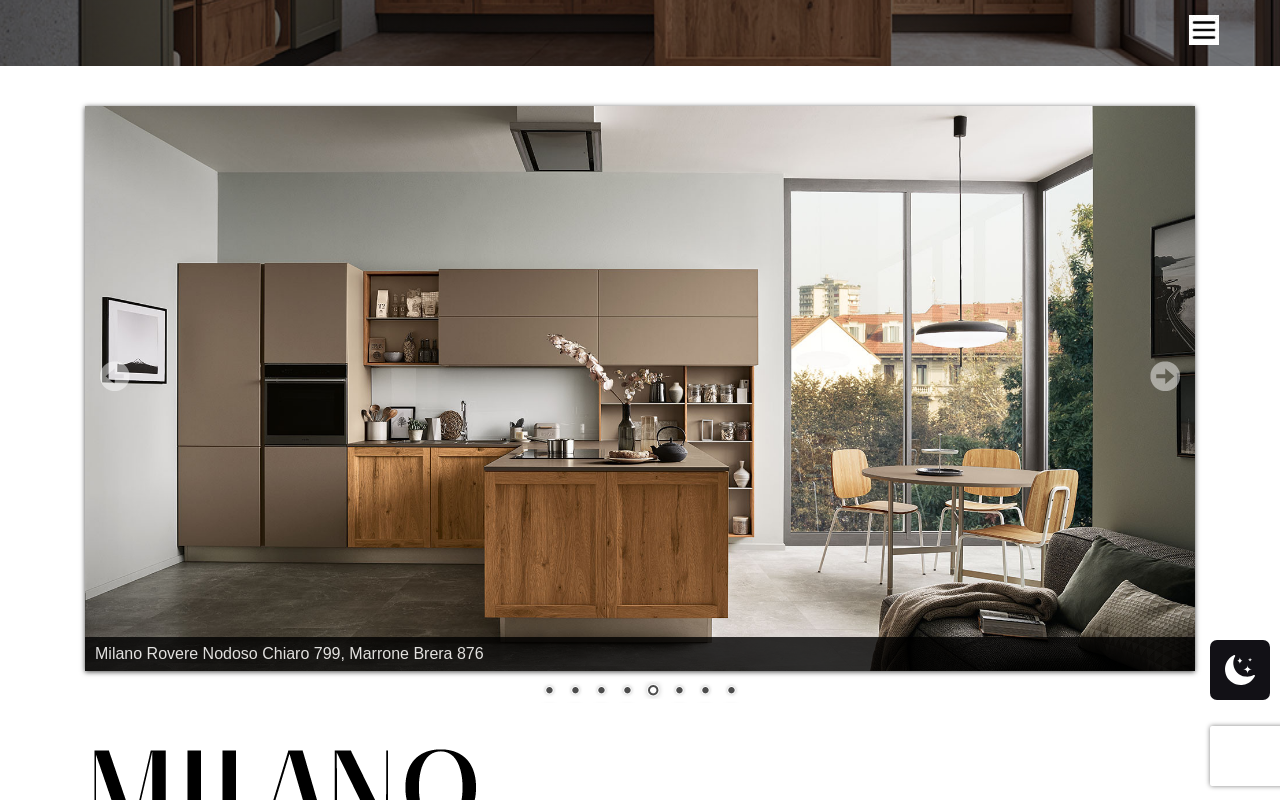 click on "Next" at bounding box center [1165, 376] 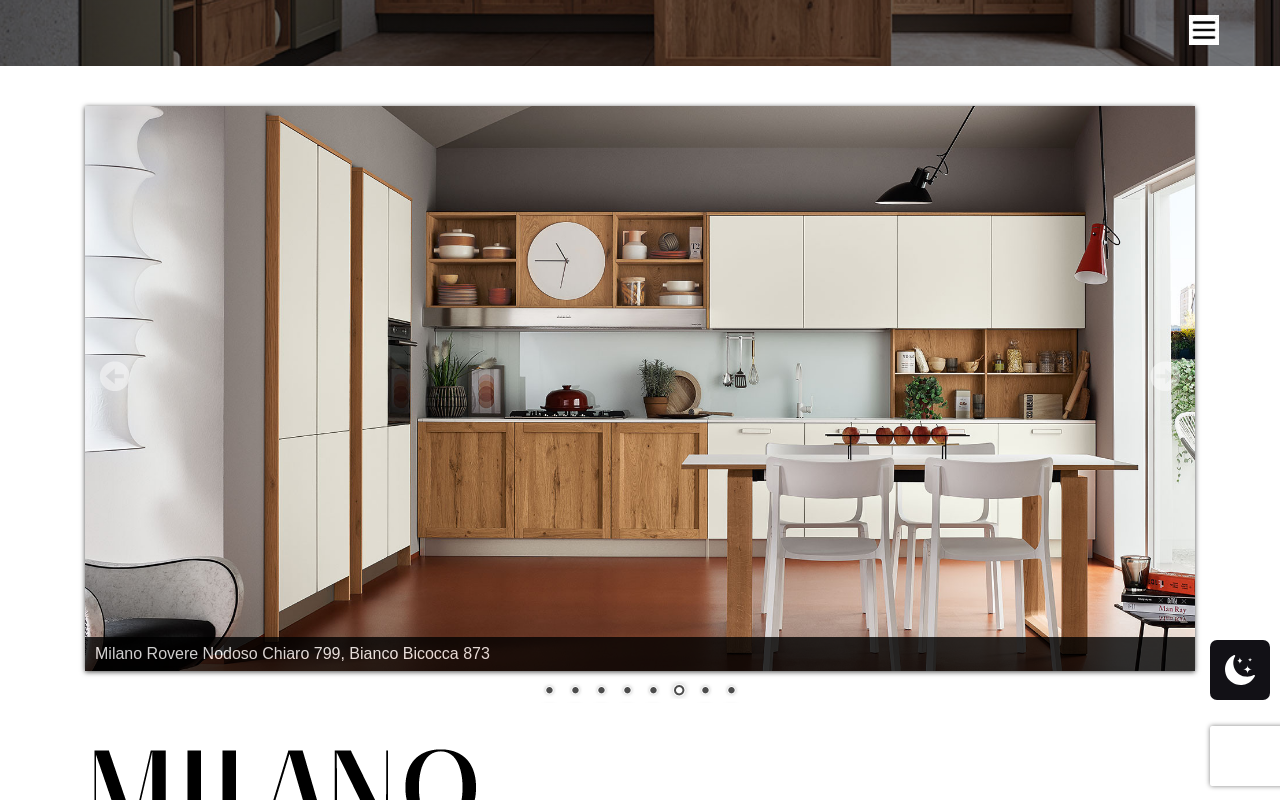click on "Next" at bounding box center (1165, 376) 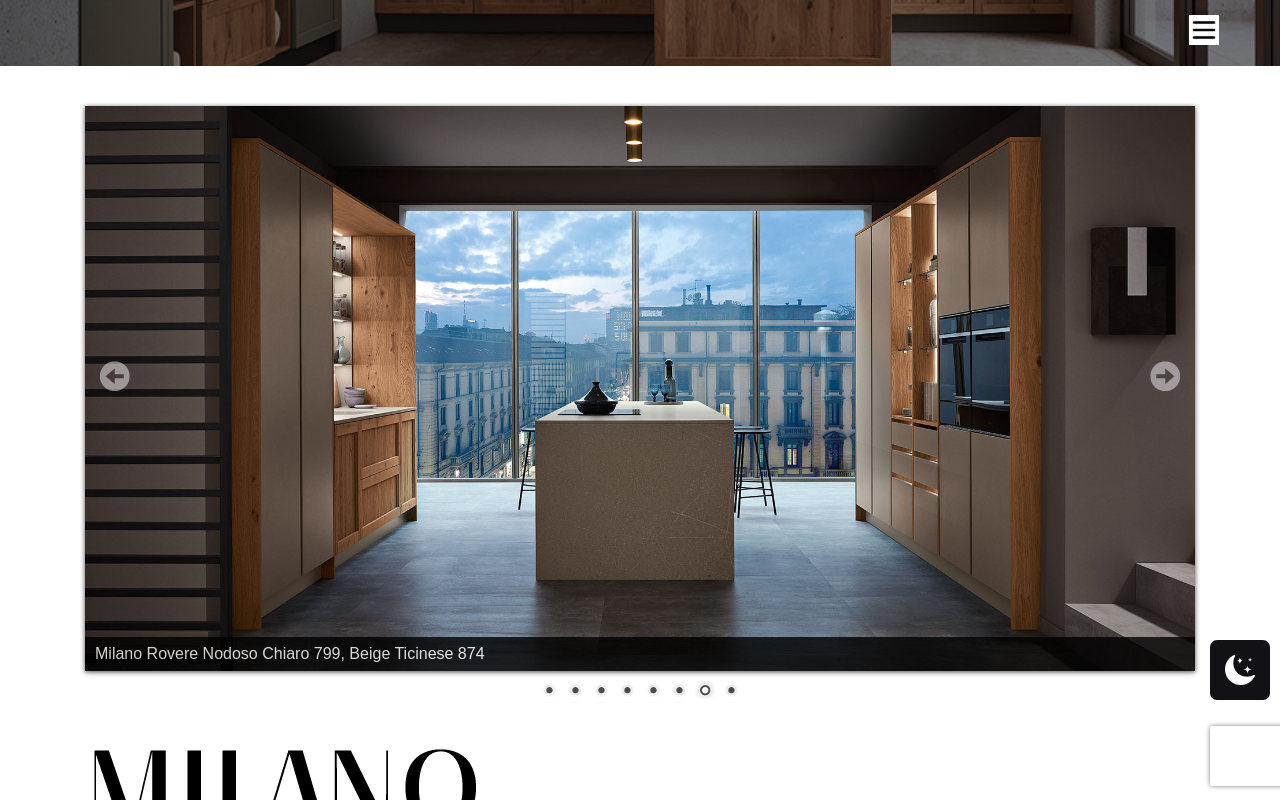 click on "Next" at bounding box center (1165, 376) 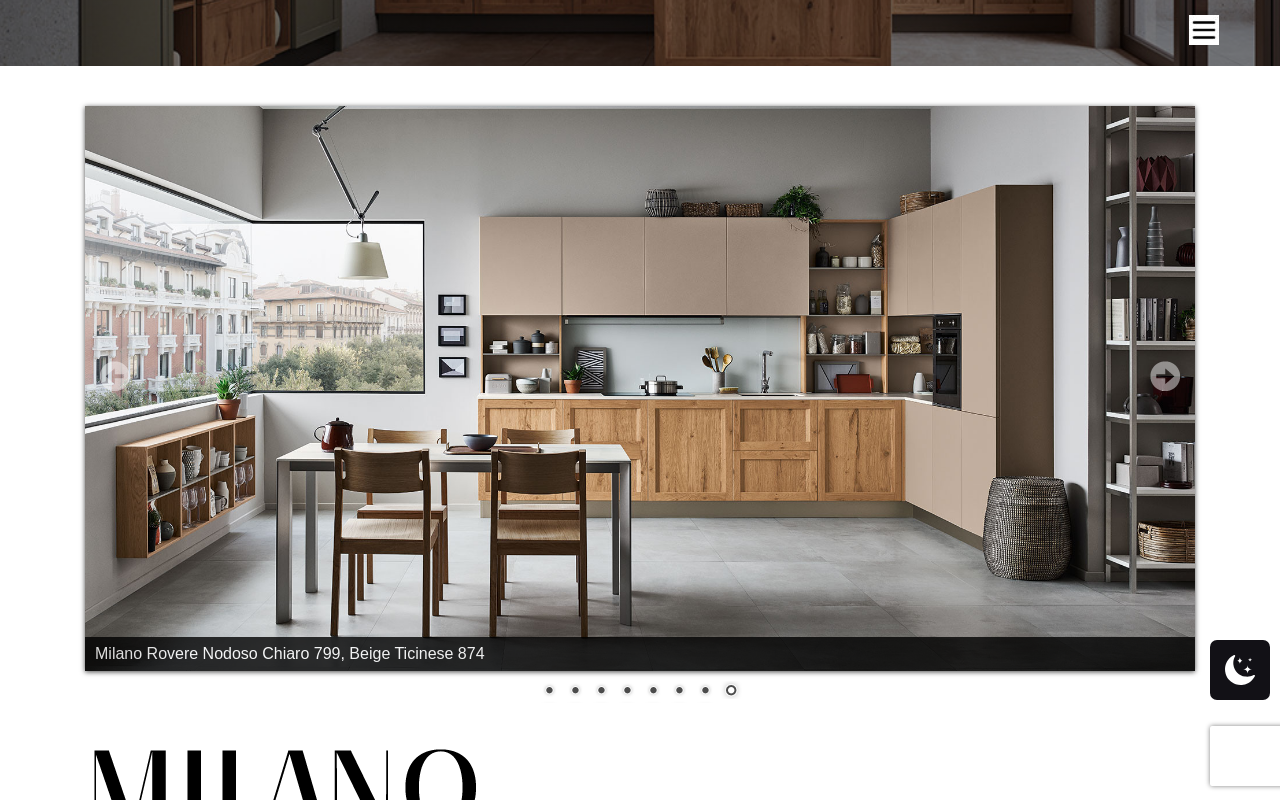 click on "Next" at bounding box center (1165, 376) 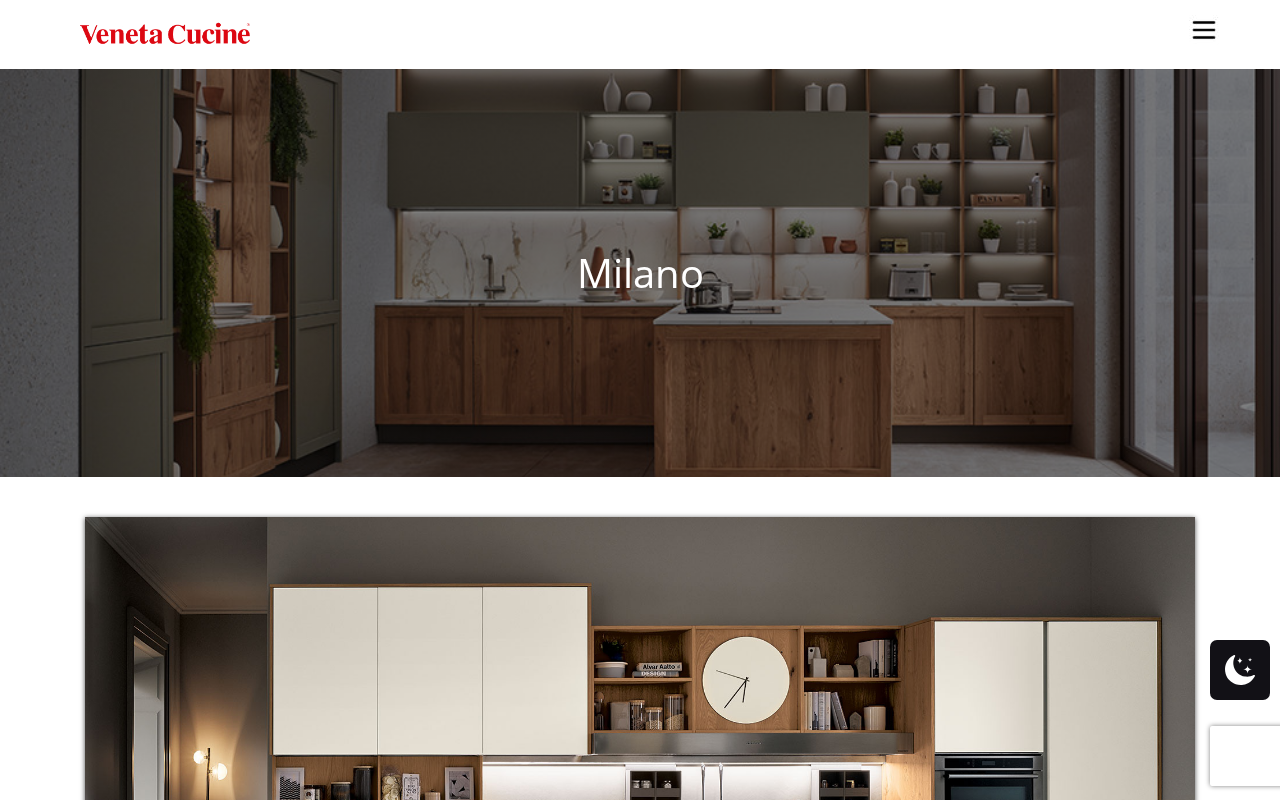 scroll, scrollTop: 0, scrollLeft: 0, axis: both 